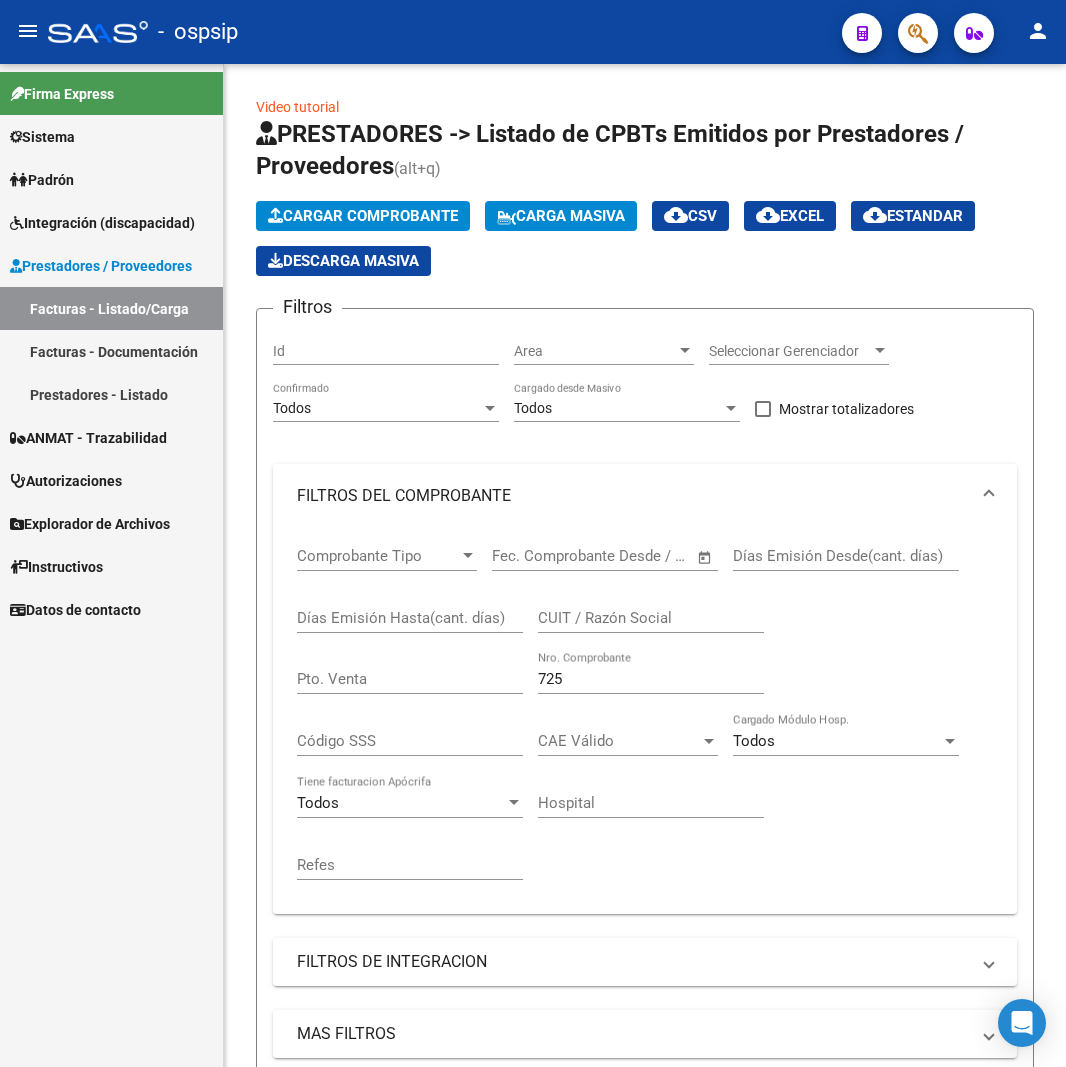 scroll, scrollTop: 0, scrollLeft: 0, axis: both 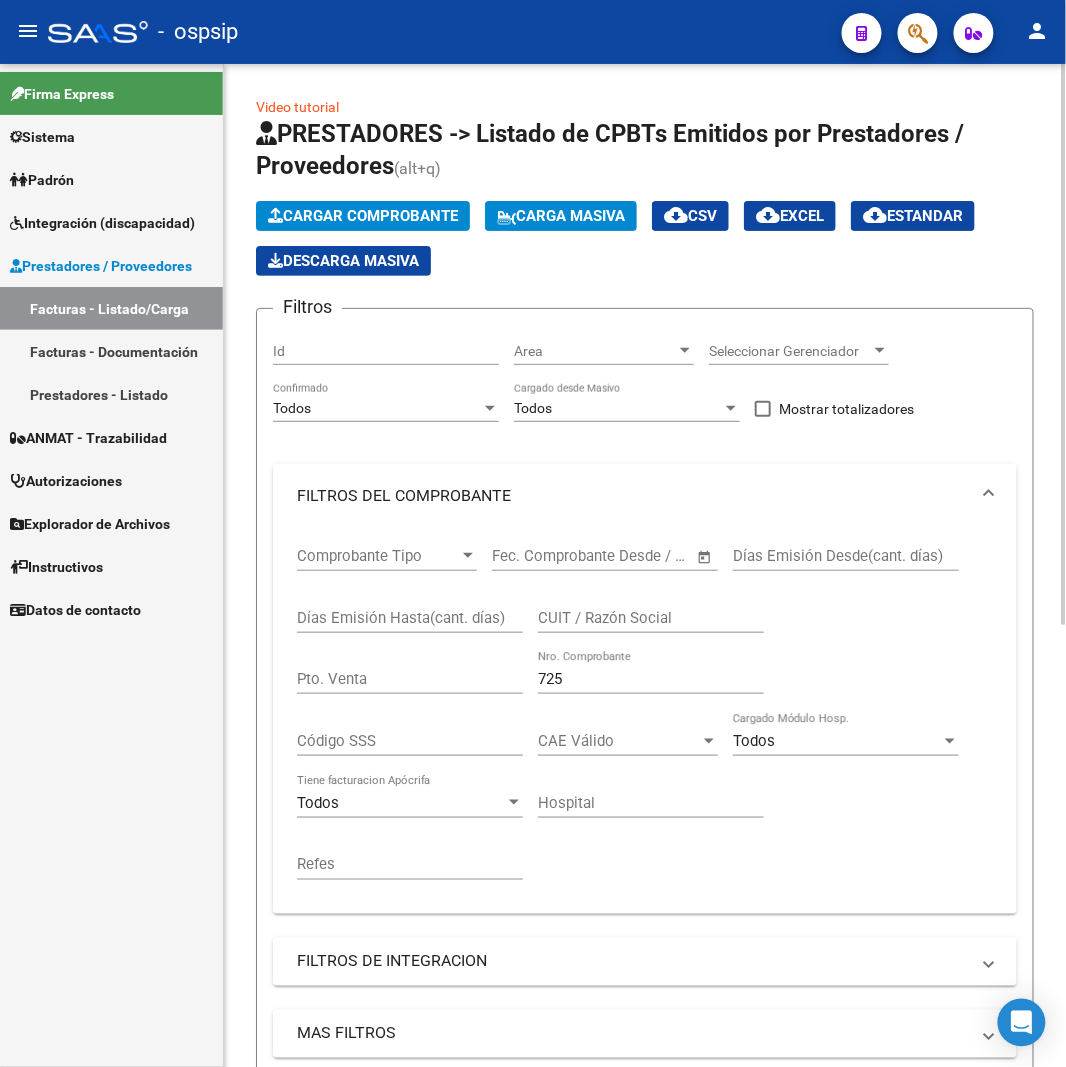 click on "725" at bounding box center (651, 679) 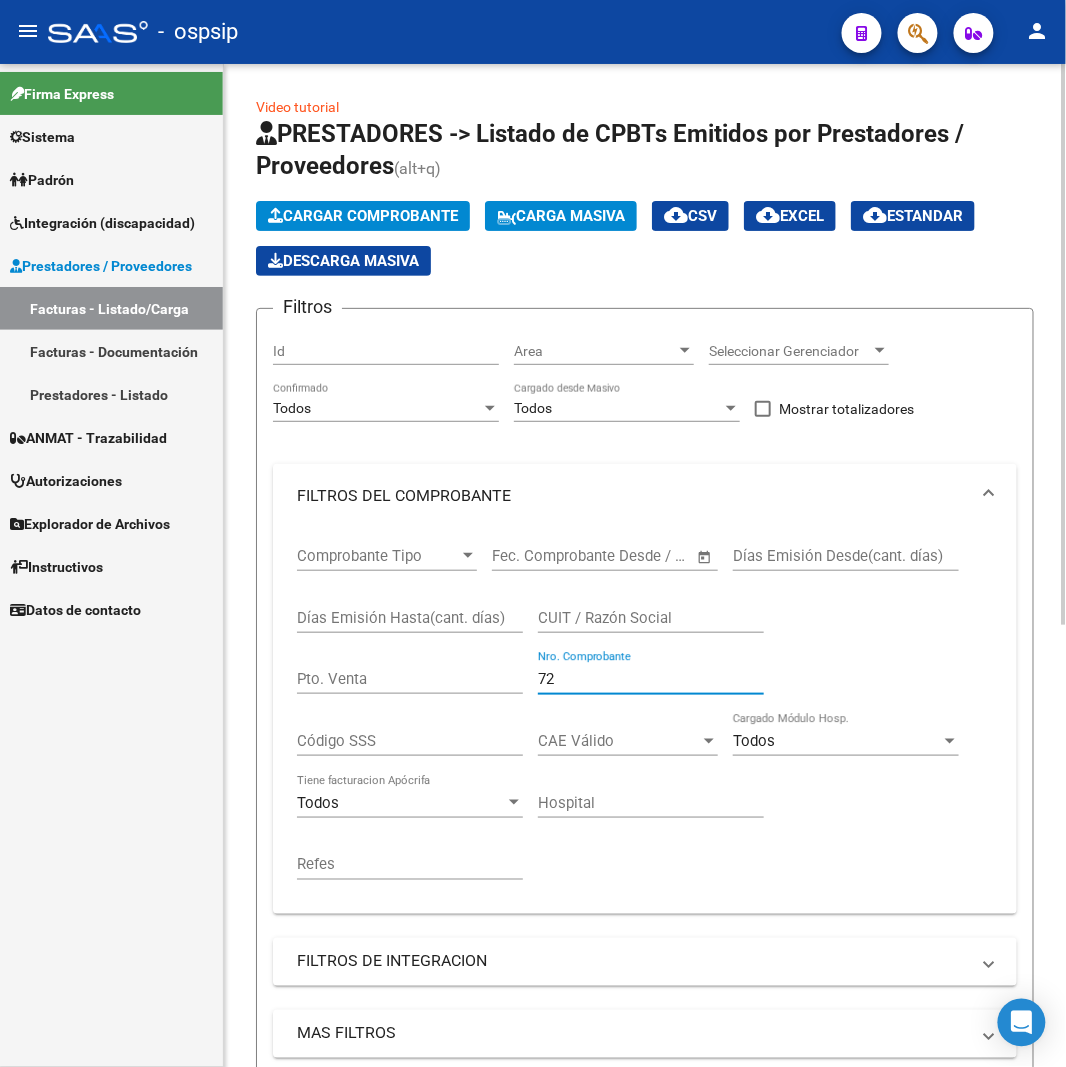type on "7" 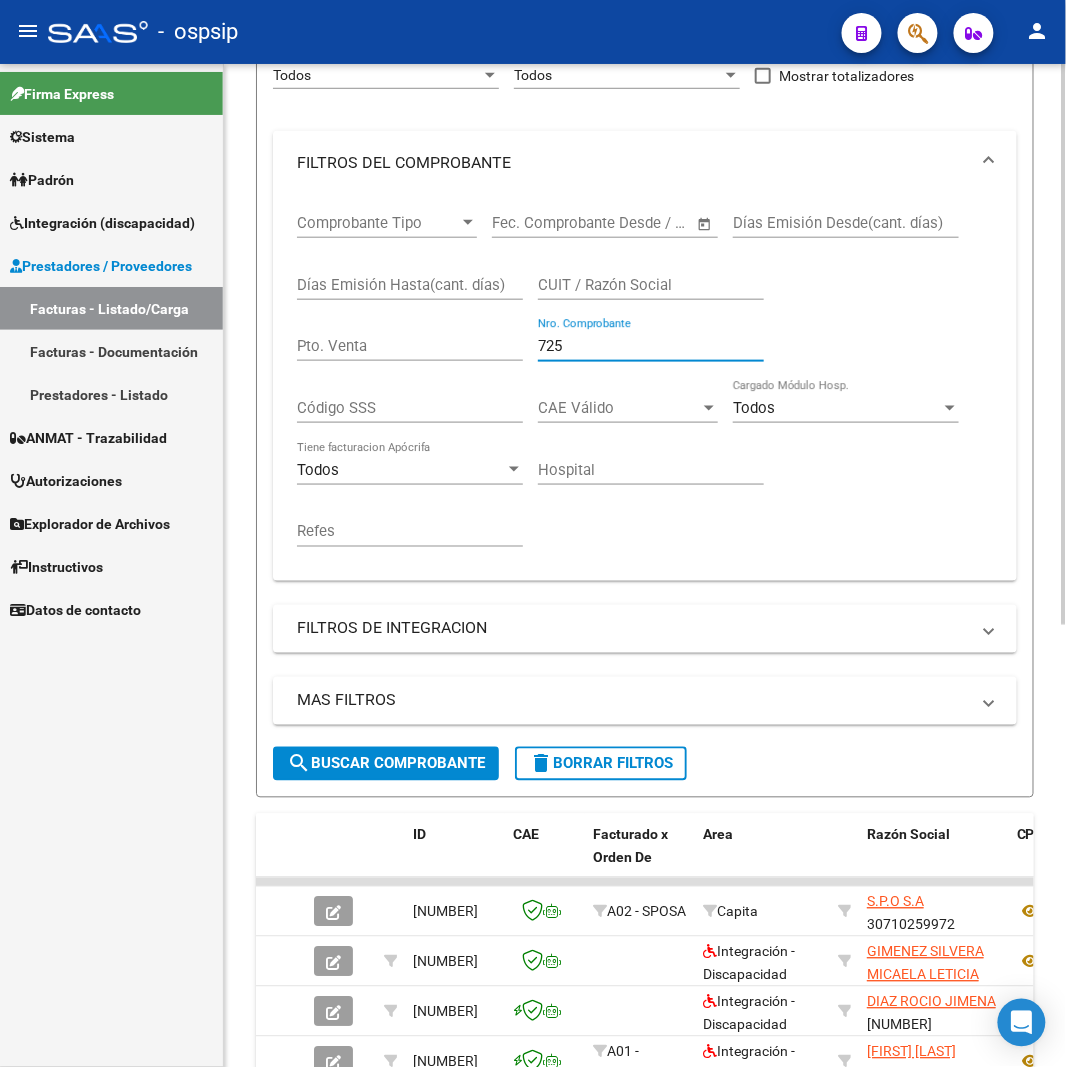 scroll, scrollTop: 444, scrollLeft: 0, axis: vertical 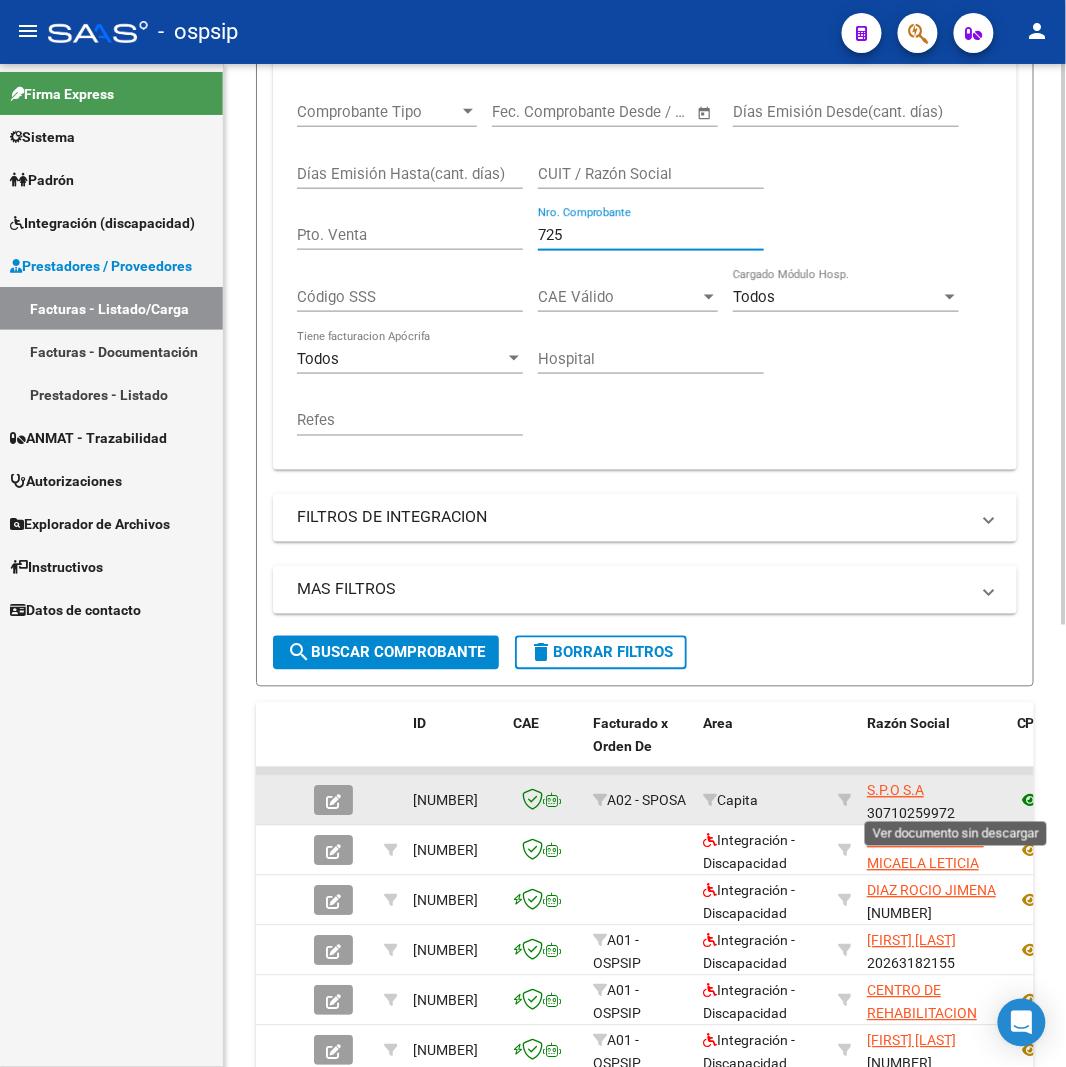 click 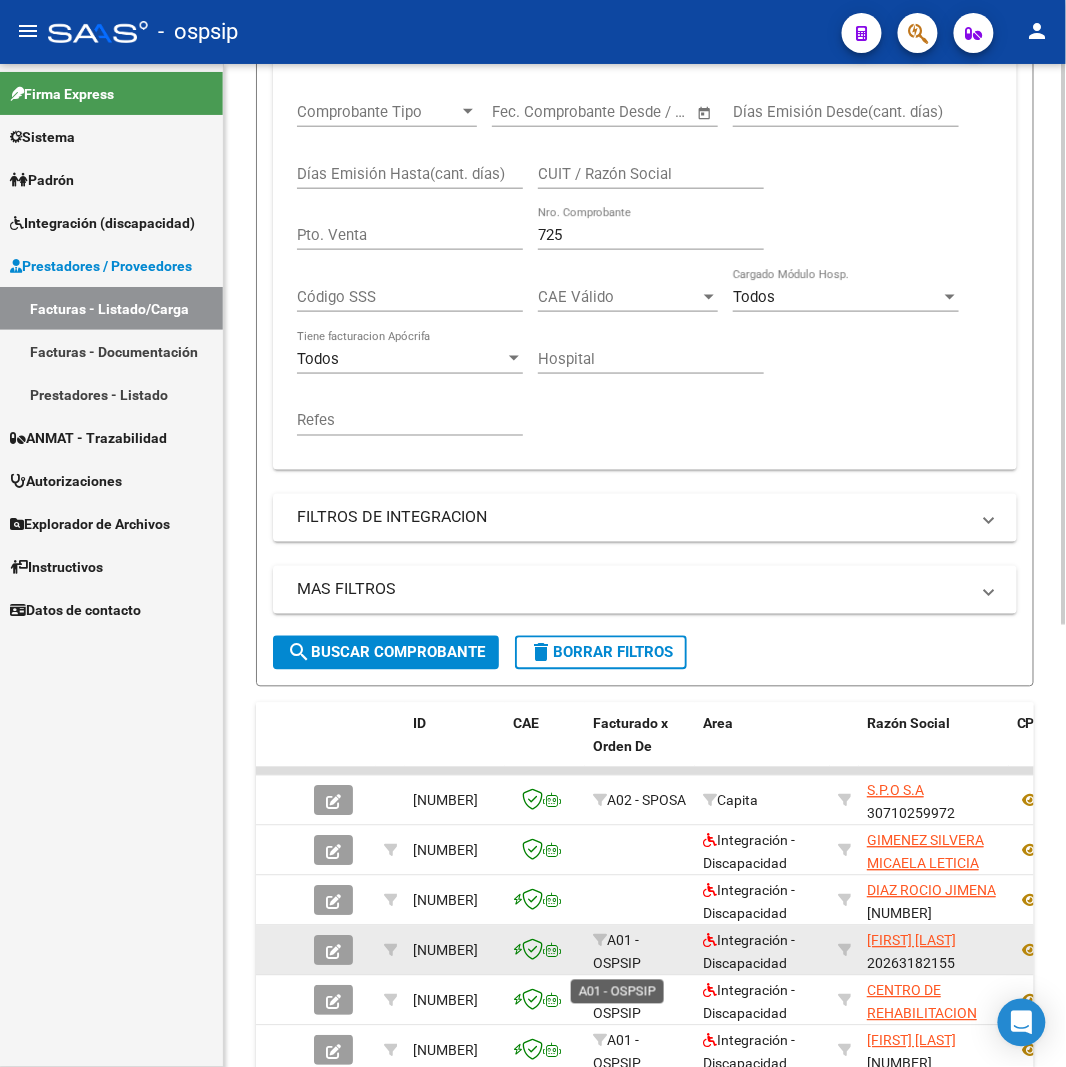 scroll, scrollTop: 3, scrollLeft: 0, axis: vertical 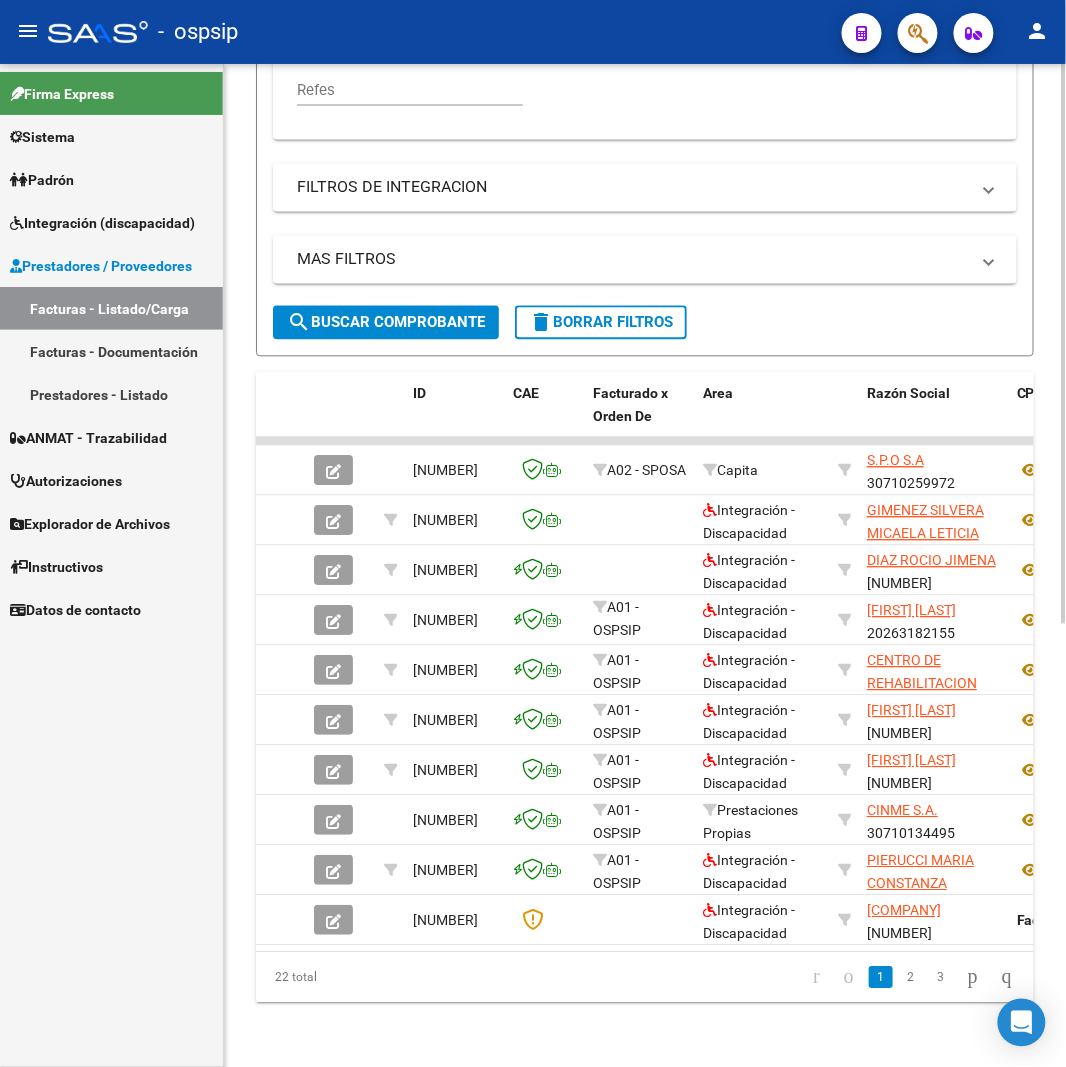 click on "Video tutorial PRESTADORES -> Listado de CPBTs Emitidos por Prestadores / Proveedores (alt+q) Cargar Comprobante
Carga Masiva cloud_download CSV cloud_download EXCEL cloud_download Estandar Descarga Masiva
Filtros Id Area Area Seleccionar Gerenciador Seleccionar Gerenciador Todos Confirmado Todos Cargado desde Masivo Mostrar totalizadores FILTROS DEL COMPROBANTE Comprobante Tipo Comprobante Tipo Start date – End date Fec. Comprobante Desde / Hasta Días Emisión Desde(cant. días) Días Emisión Hasta(cant. días) CUIT / Razón Social Pto. Venta 725 Nro. Comprobante Código SSS CAE Válido CAE Válido Todos Cargado Módulo Hosp. Todos Tiene facturacion Apócrifa Hospital Refes FILTROS DE INTEGRACION Período De Prestación Campos del Archivo de Rendición Devuelto x SSS (dr_envio) Todos Rendido x SSS (dr_envio) Tipo de Registro Tipo de Registro Período Presentación Período Presentación Campos del Legajo Asociado (preaprobación) Afiliado Legajo (cuil/nombre) Todos Todos Todos" 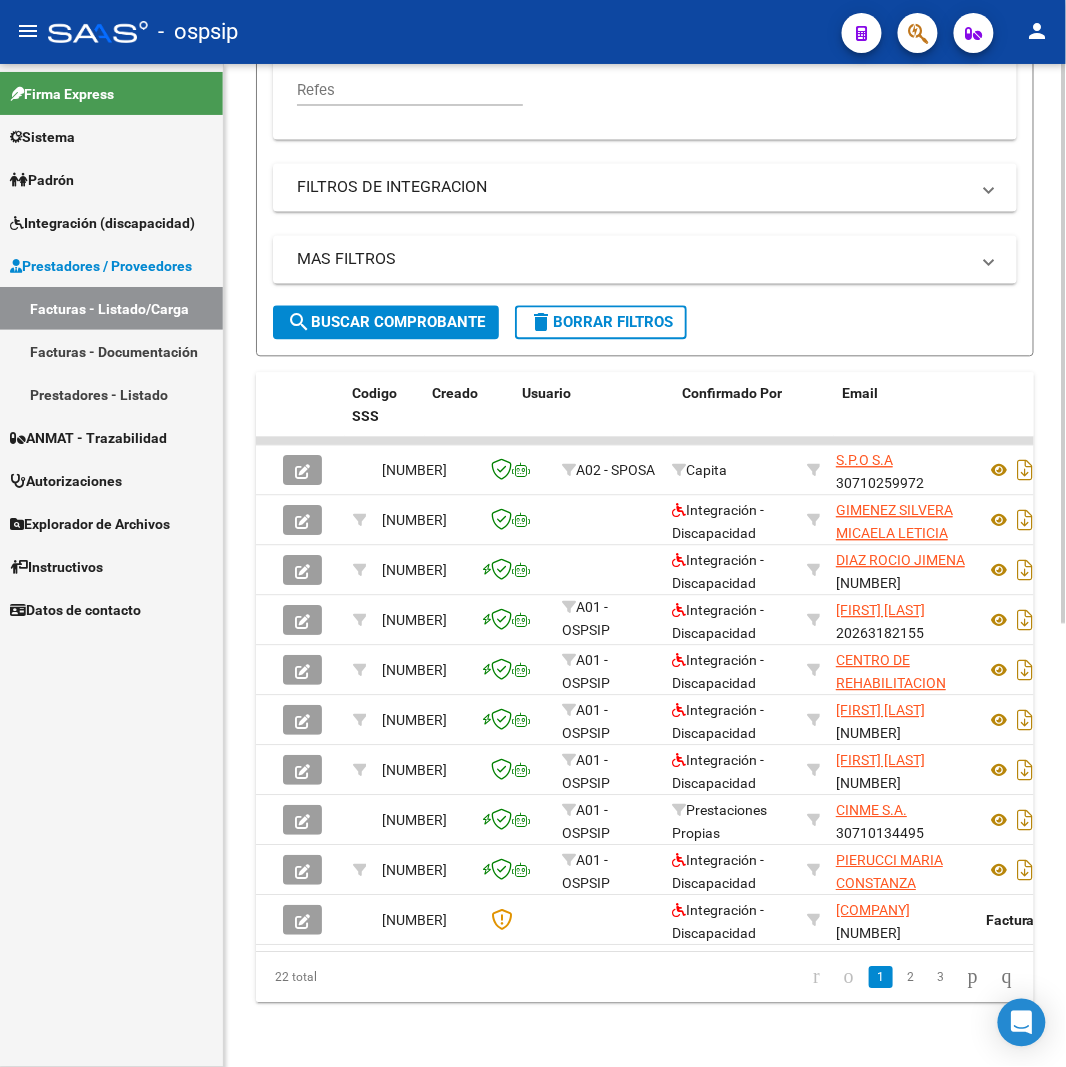 scroll, scrollTop: 0, scrollLeft: 4377, axis: horizontal 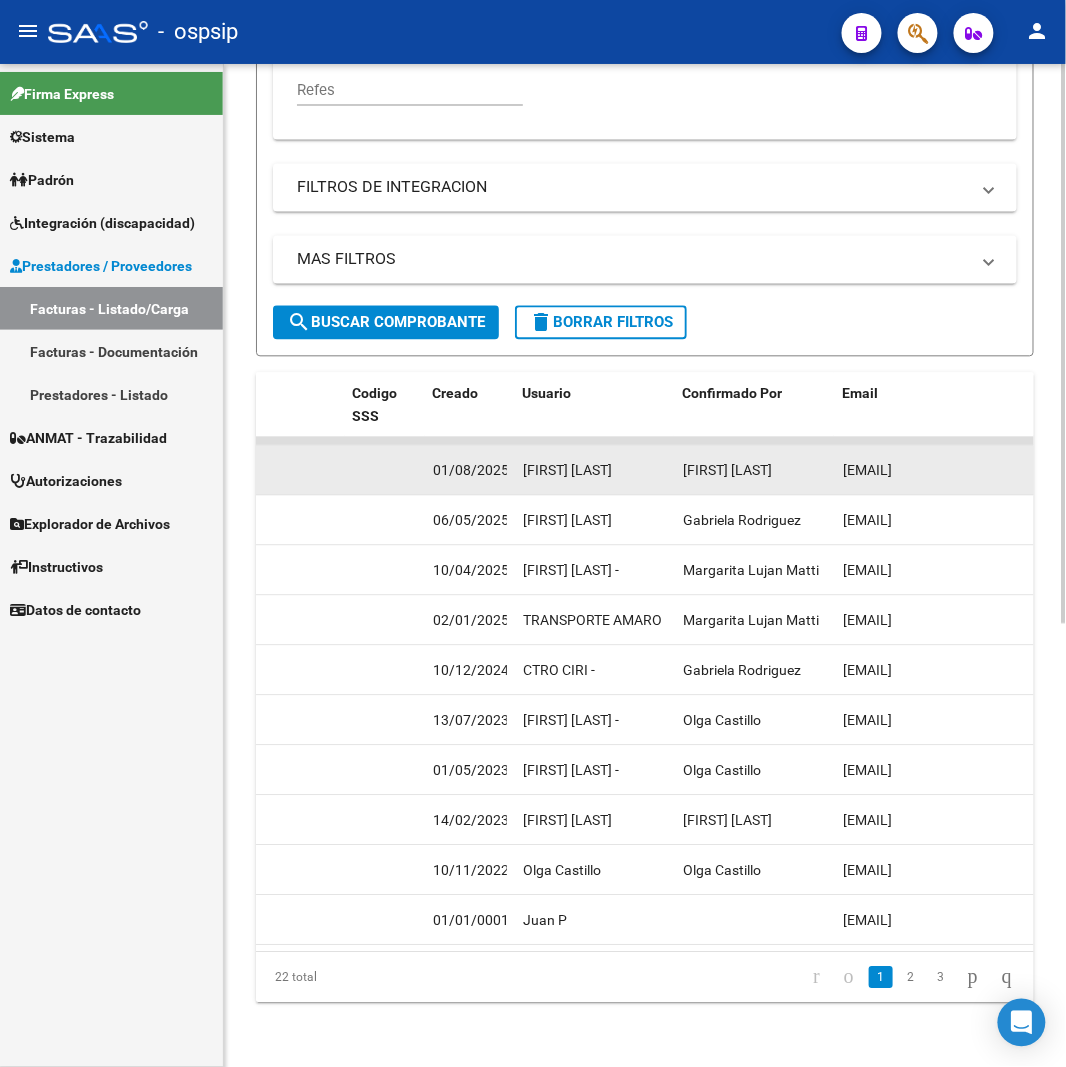 drag, startPoint x: 843, startPoint y: 454, endPoint x: 1026, endPoint y: 458, distance: 183.04372 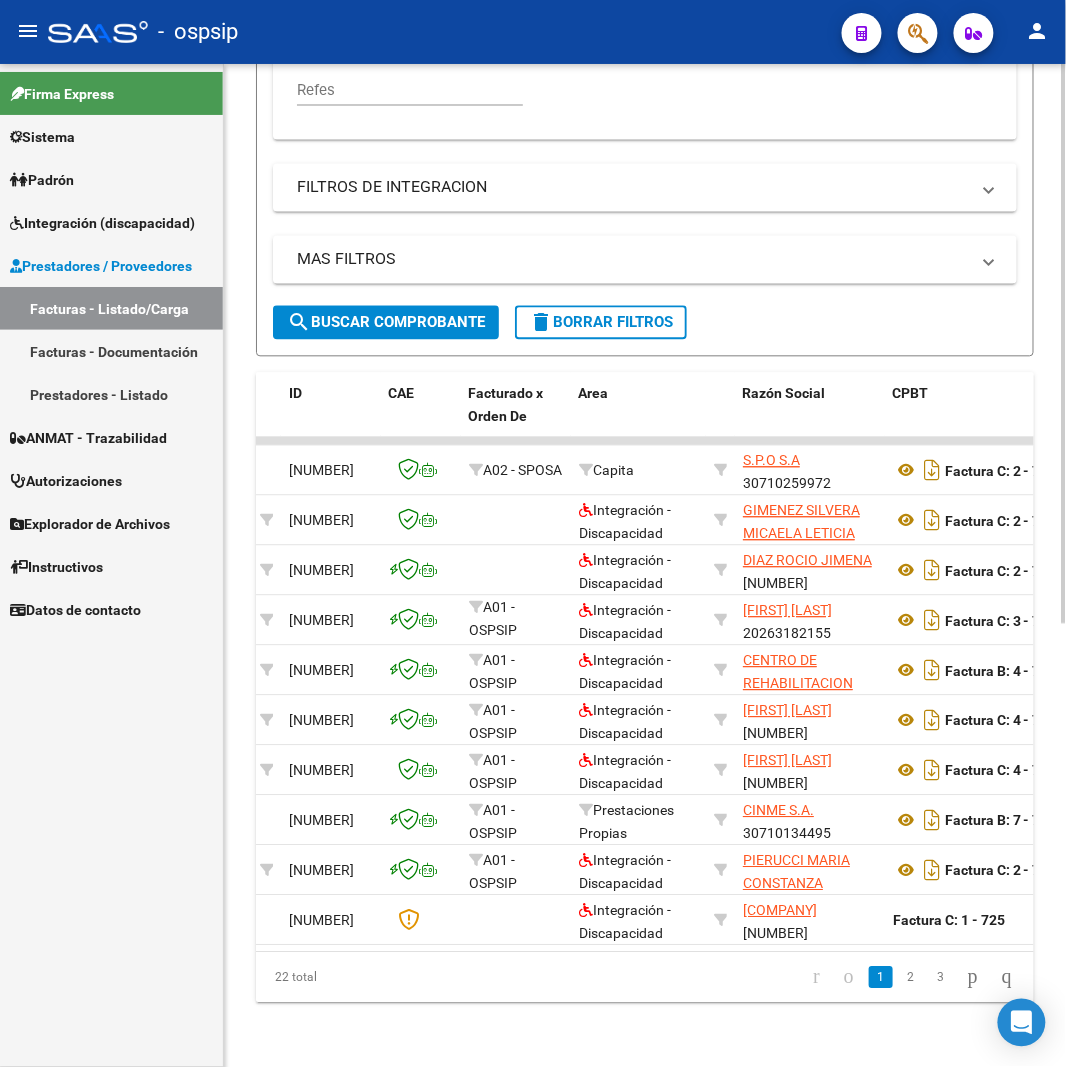 scroll, scrollTop: 0, scrollLeft: 0, axis: both 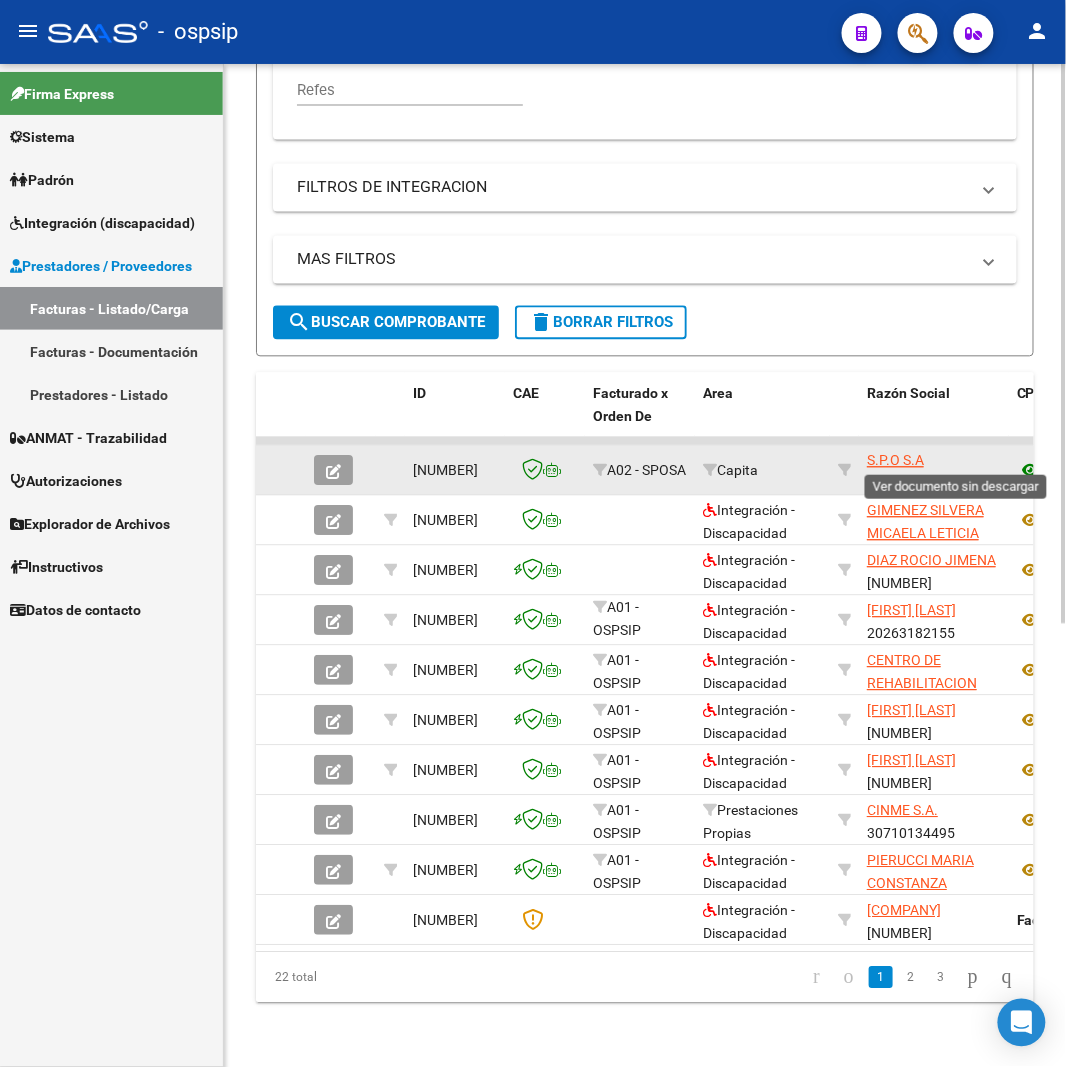 click 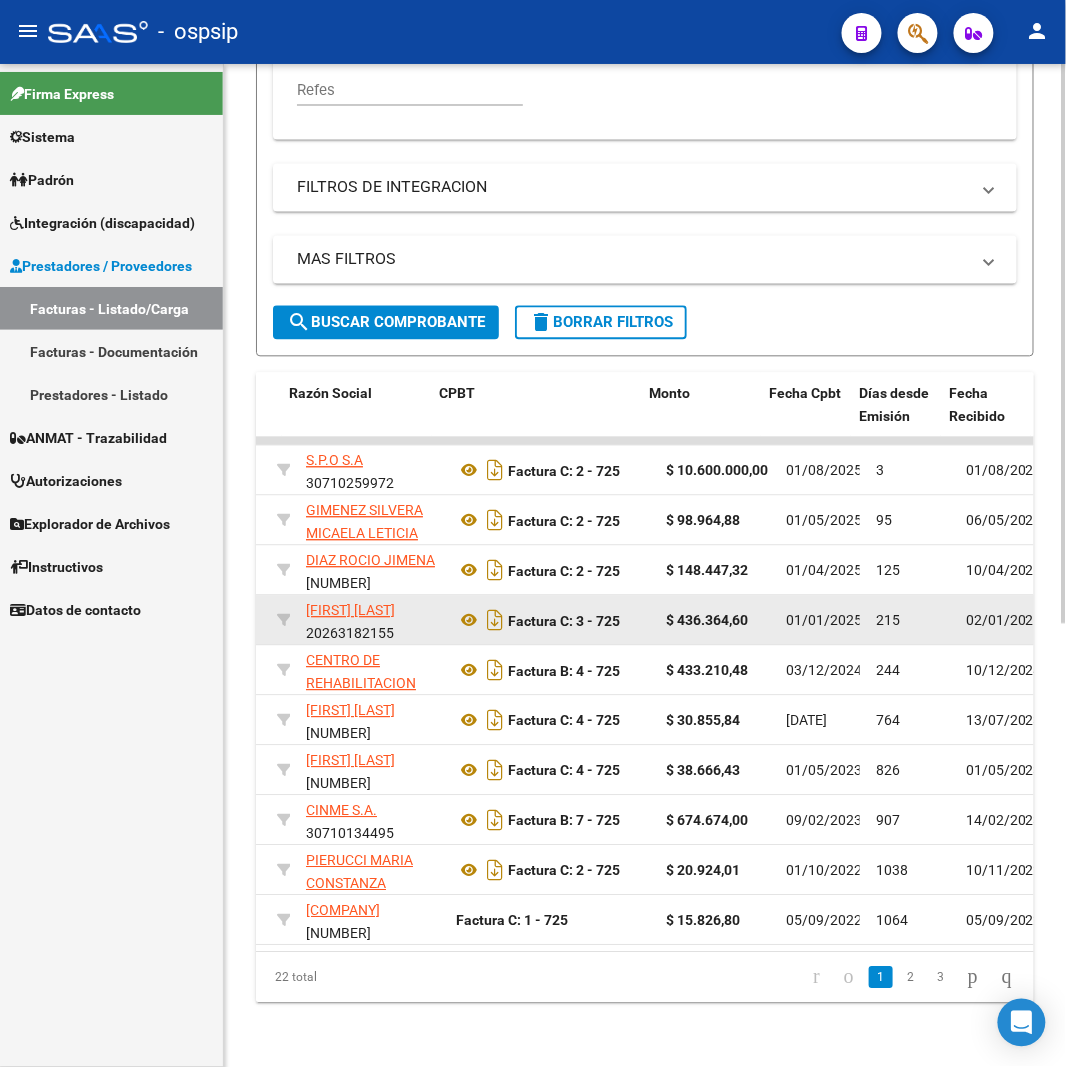 scroll, scrollTop: 0, scrollLeft: 577, axis: horizontal 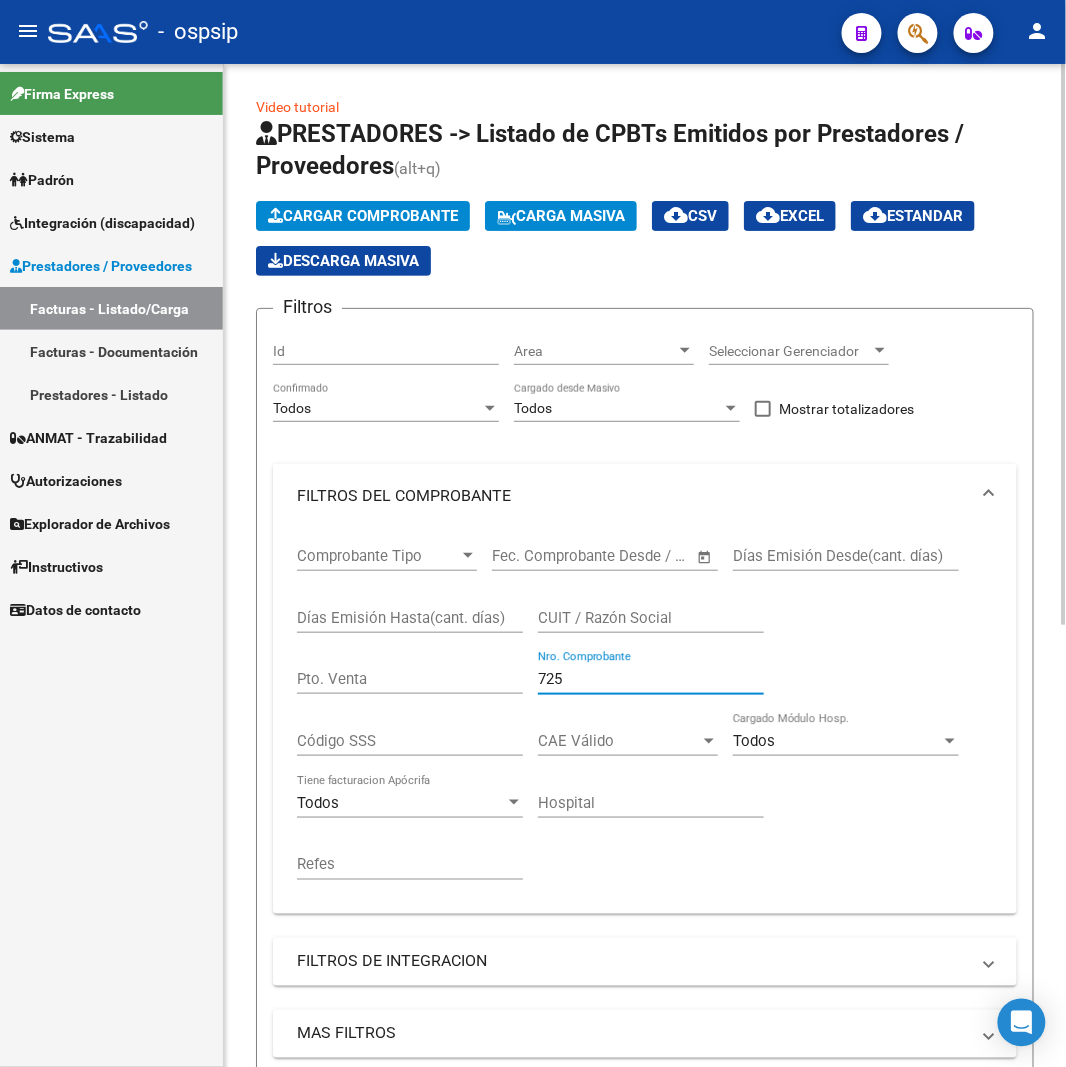 click on "725" at bounding box center (651, 679) 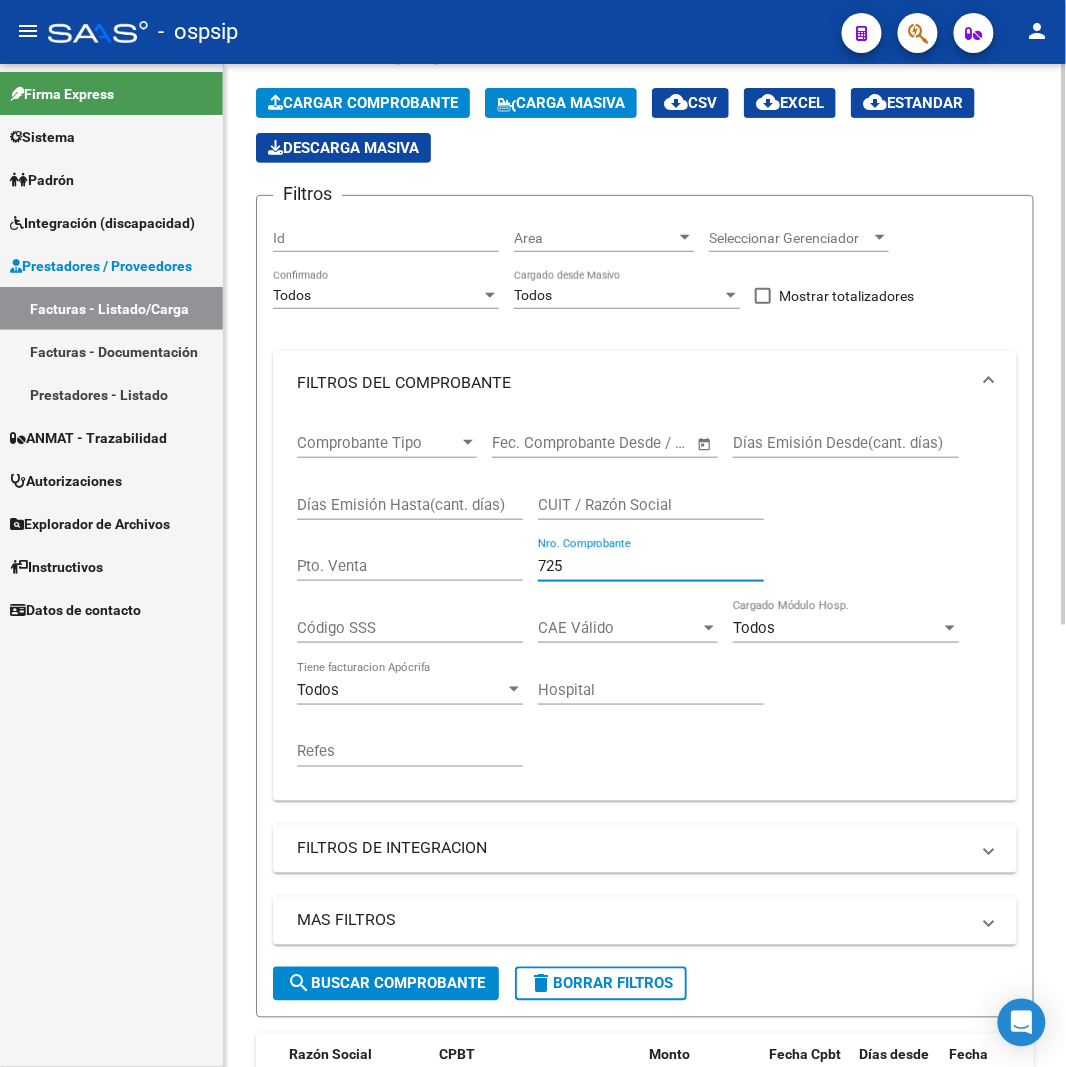 scroll, scrollTop: 111, scrollLeft: 0, axis: vertical 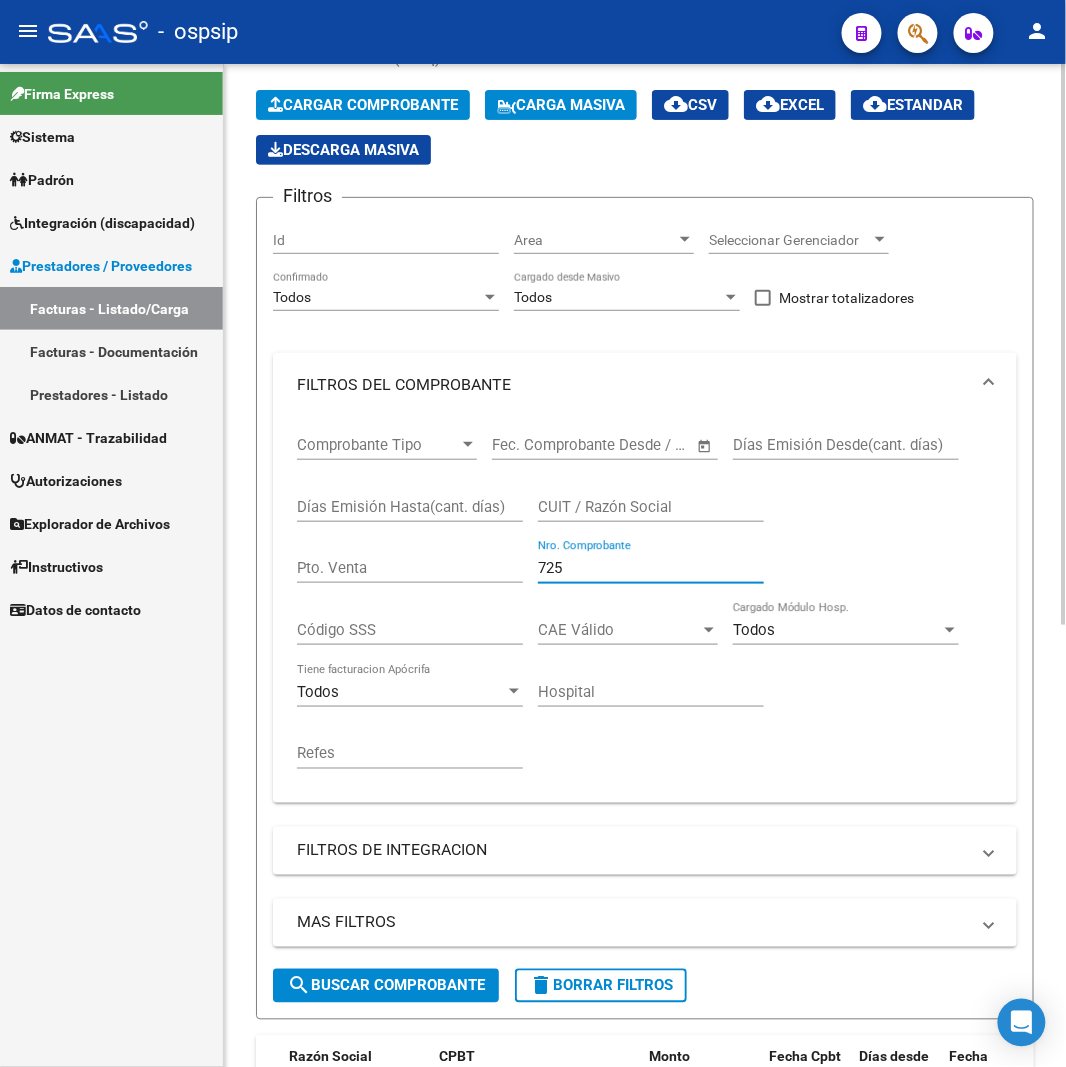 click on "725" at bounding box center [651, 568] 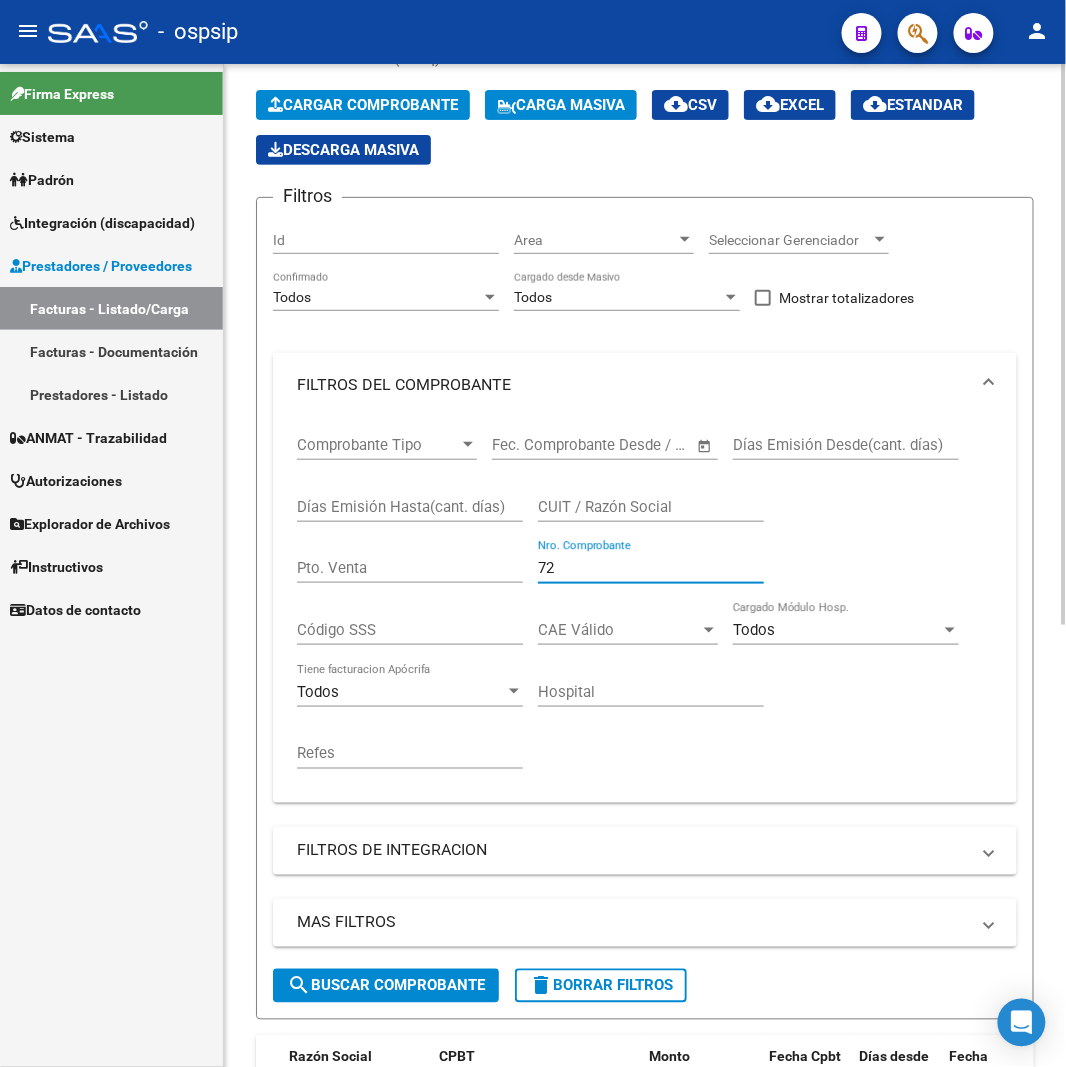 type on "7" 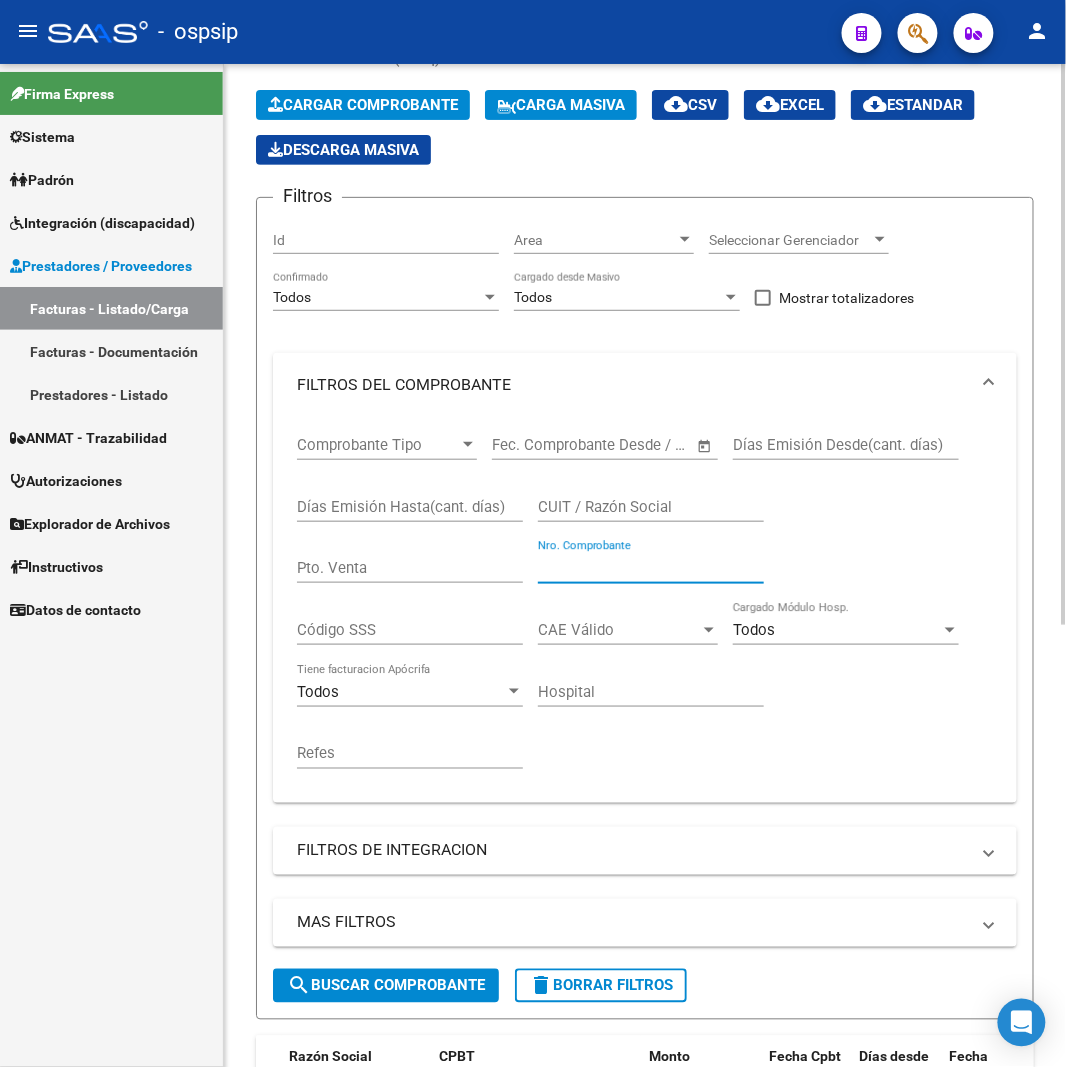 type 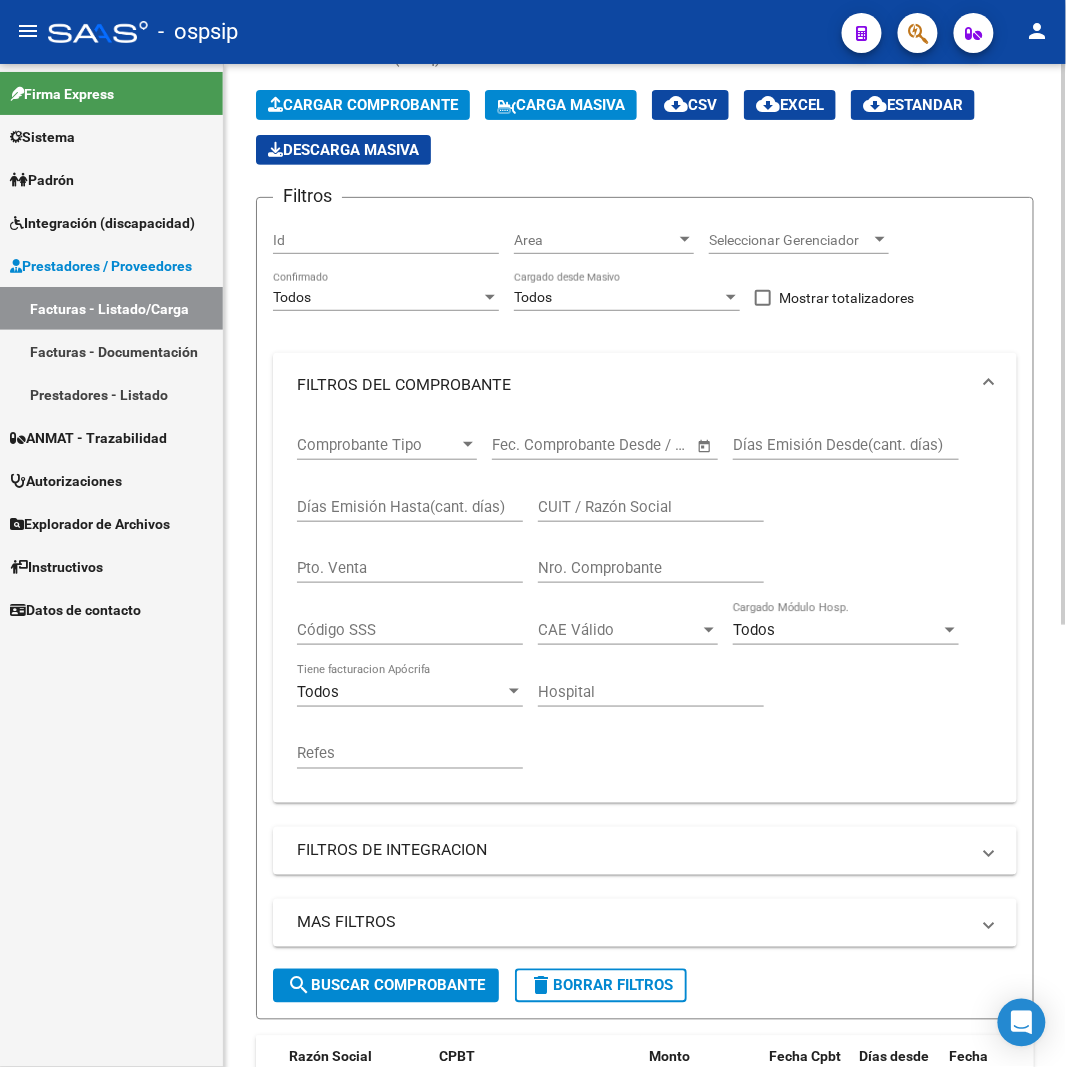 drag, startPoint x: 616, startPoint y: 487, endPoint x: 637, endPoint y: 516, distance: 35.805027 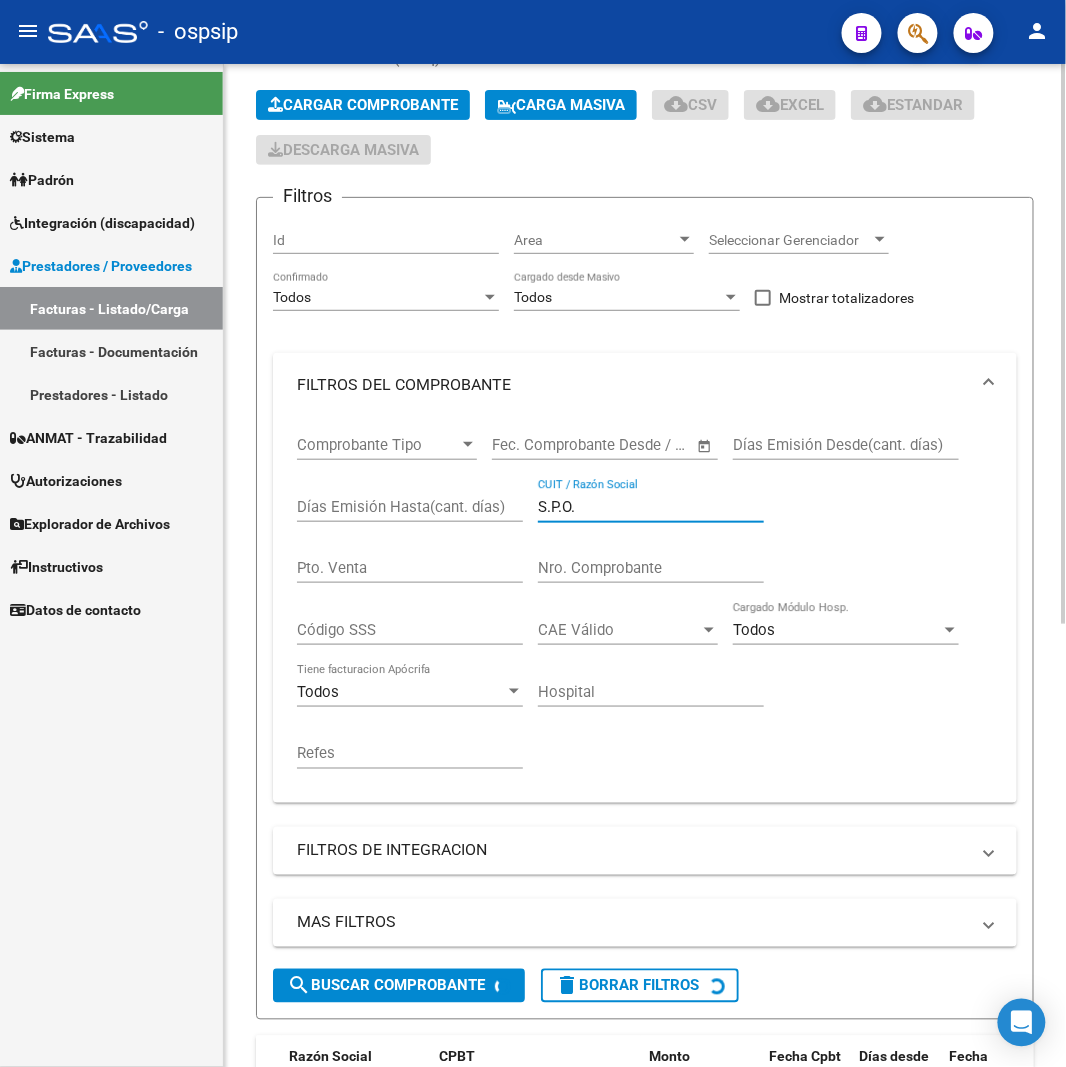 scroll, scrollTop: 0, scrollLeft: 0, axis: both 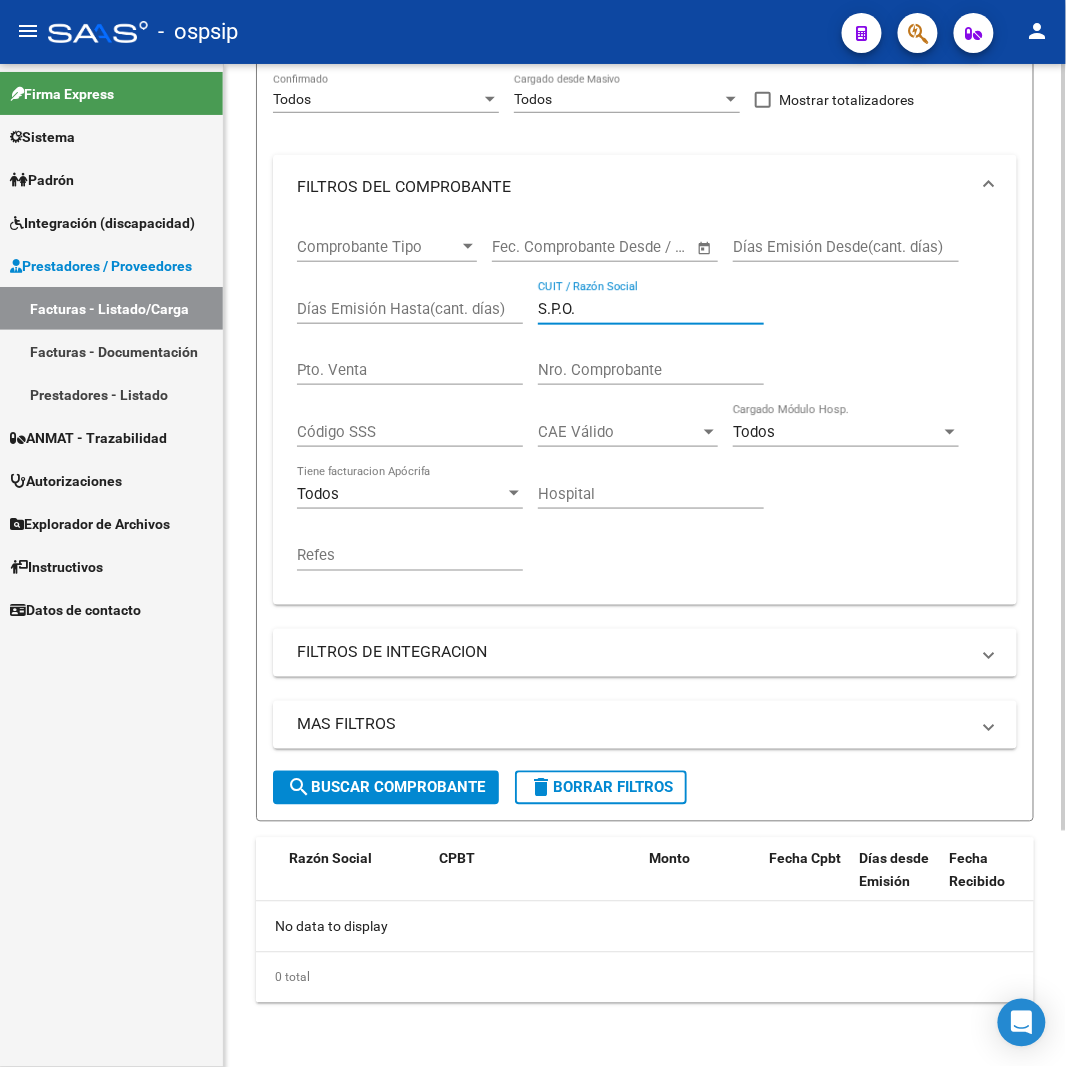 click on "S.P.O." at bounding box center [651, 309] 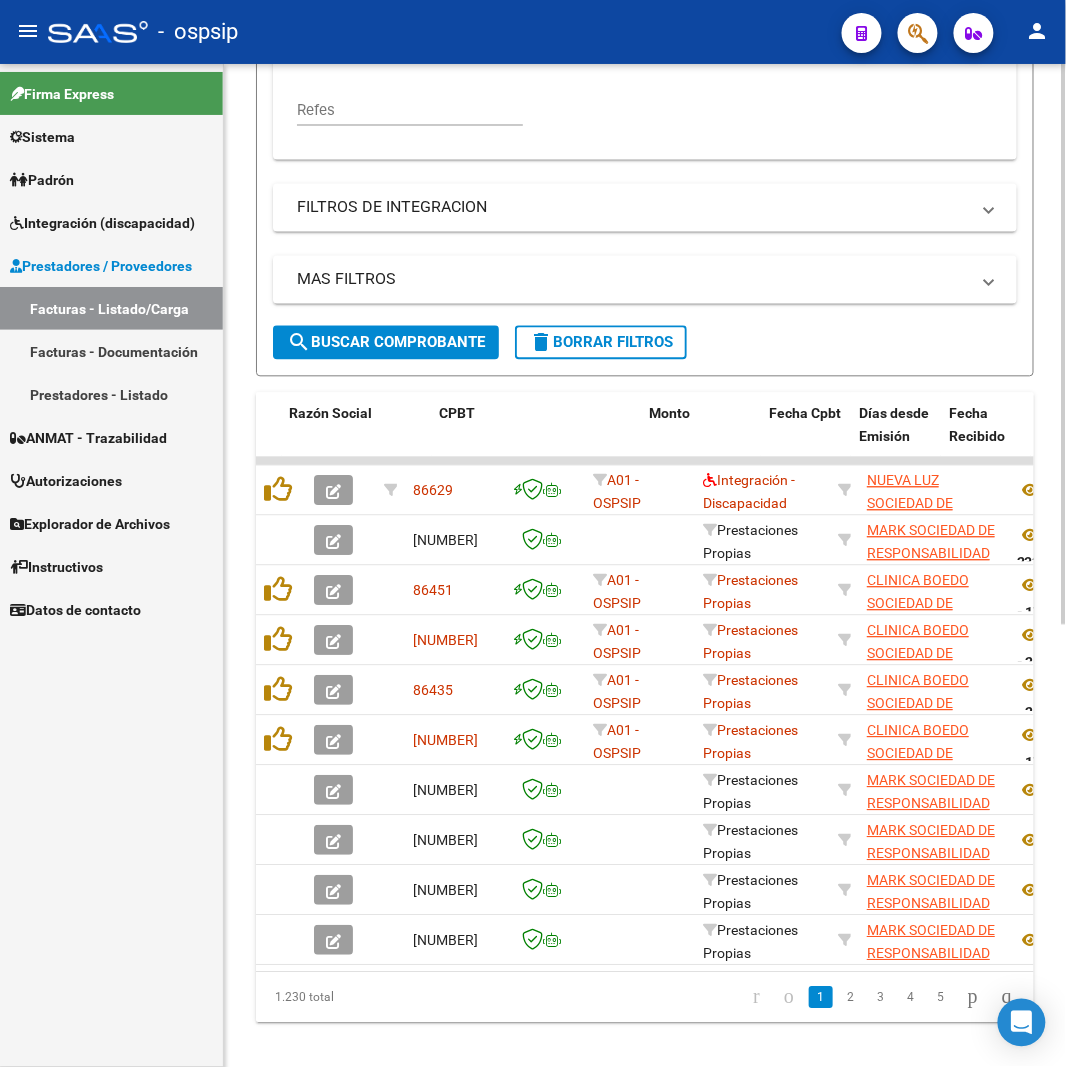 scroll, scrollTop: 198, scrollLeft: 0, axis: vertical 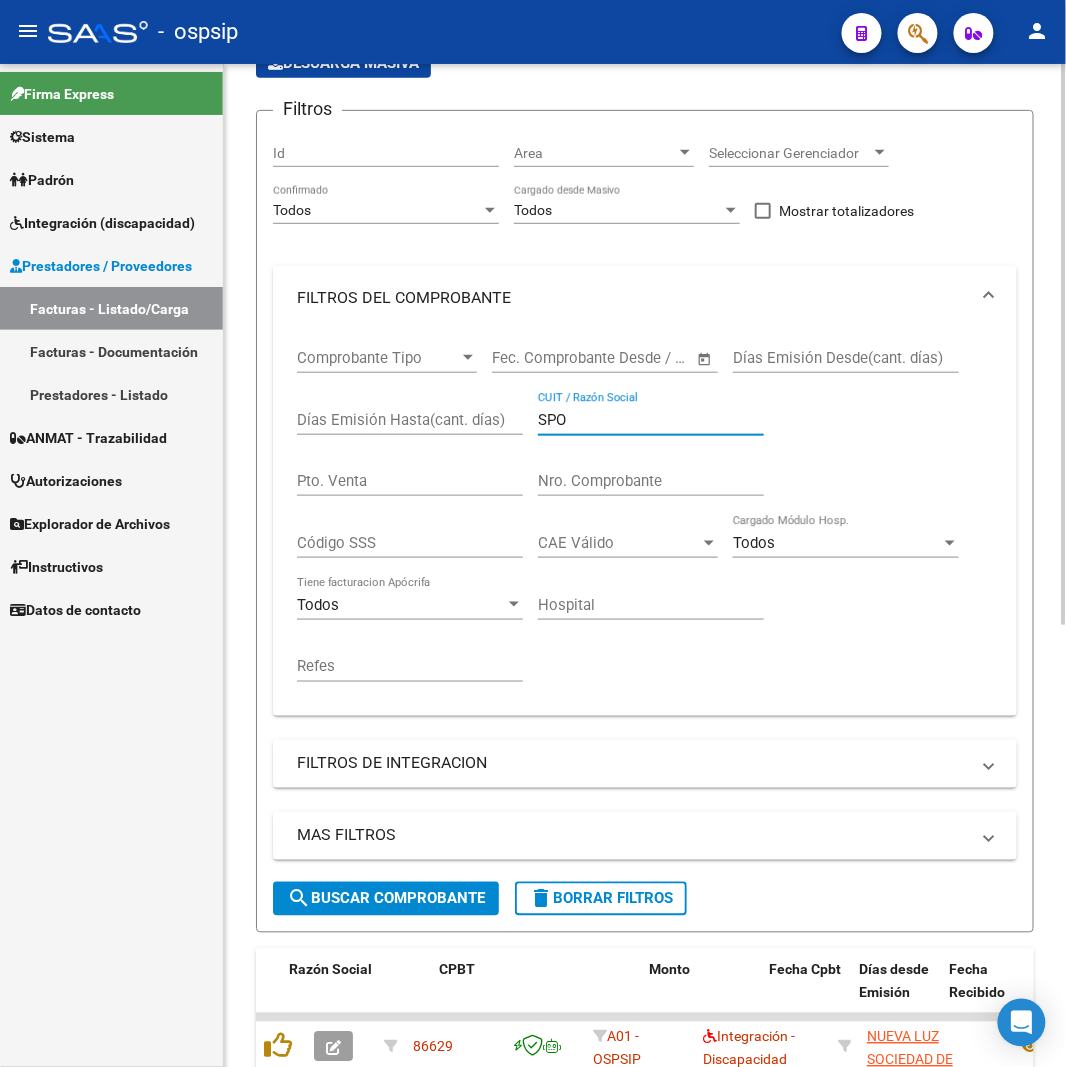 click on "SPO" at bounding box center [651, 420] 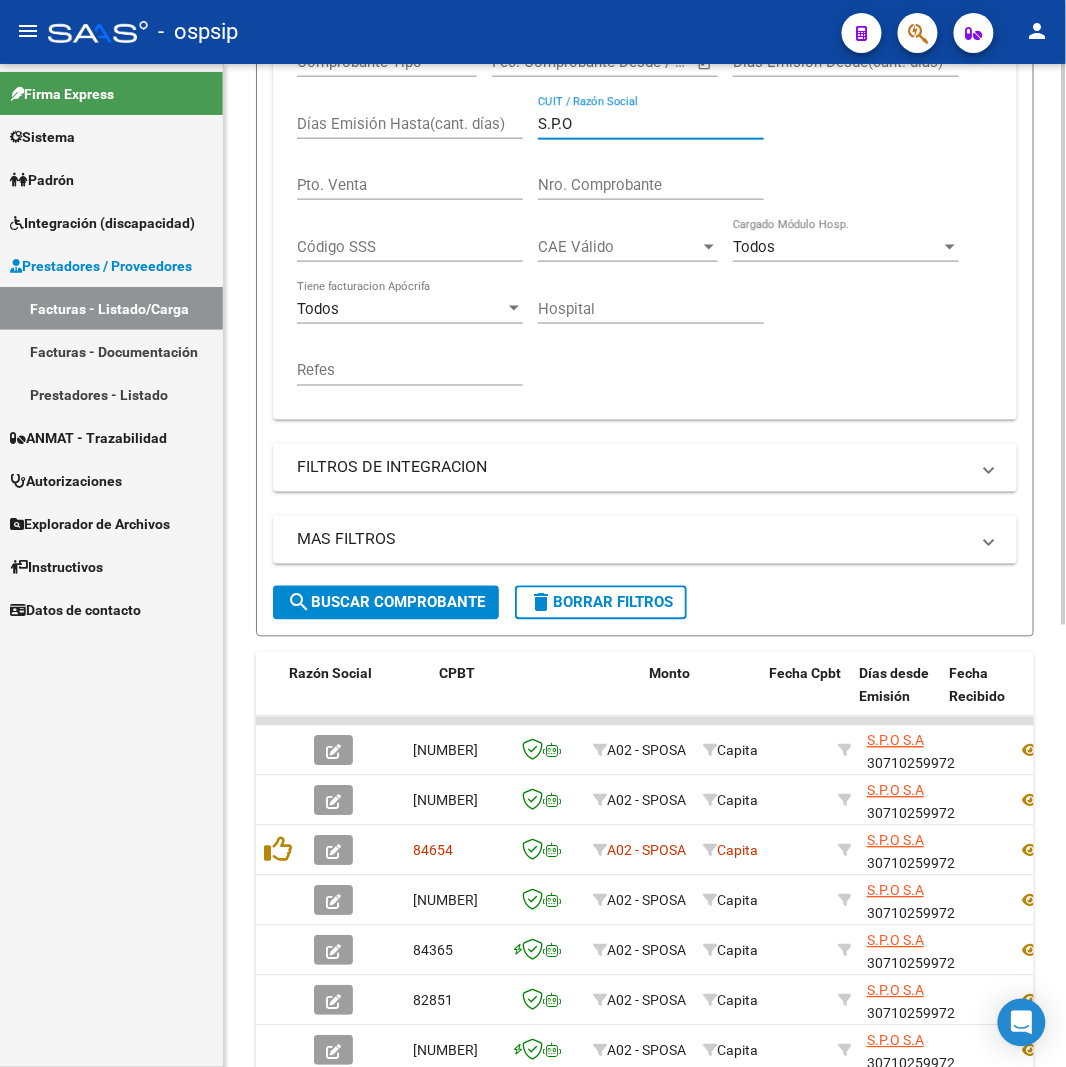 scroll, scrollTop: 532, scrollLeft: 0, axis: vertical 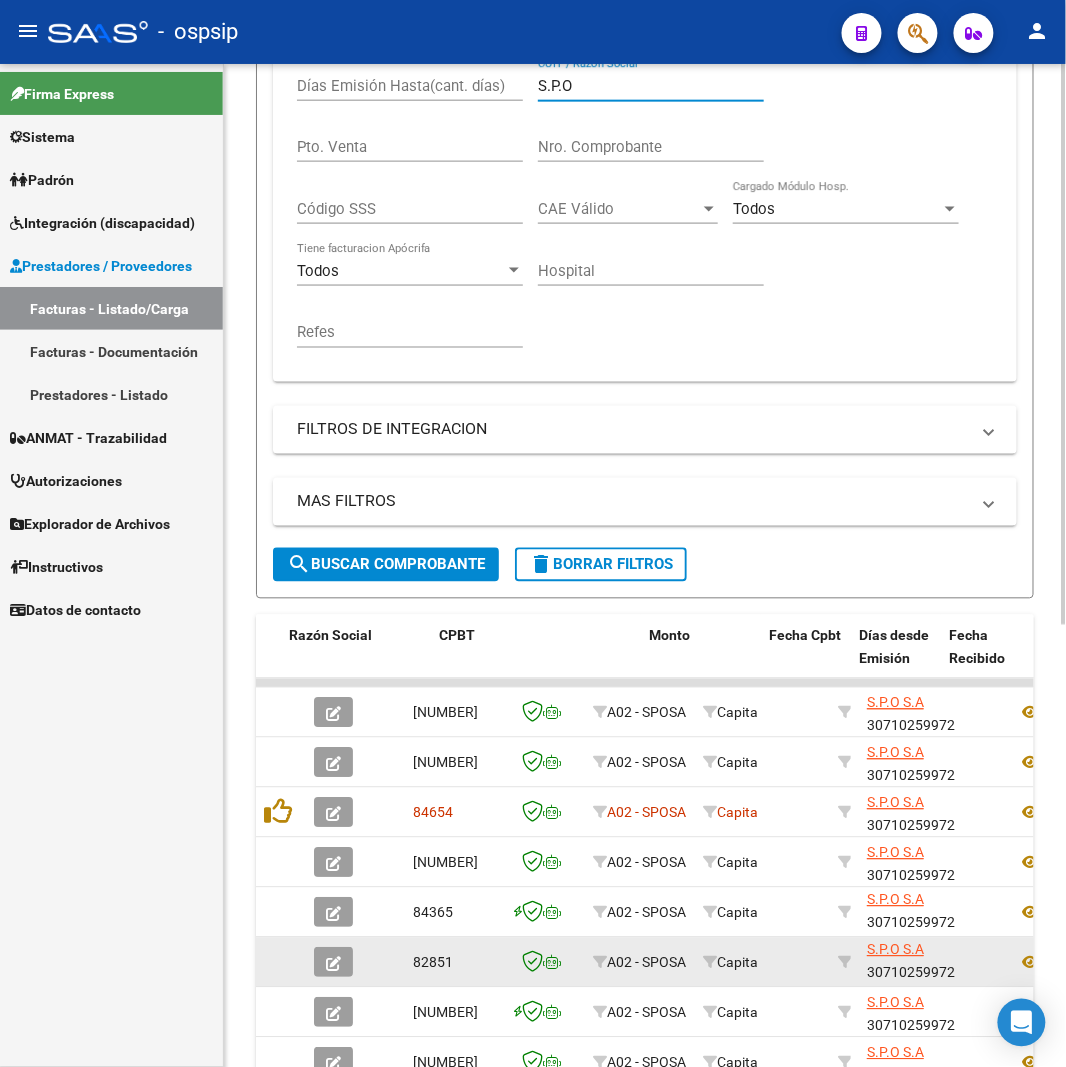 type on "S.P.O" 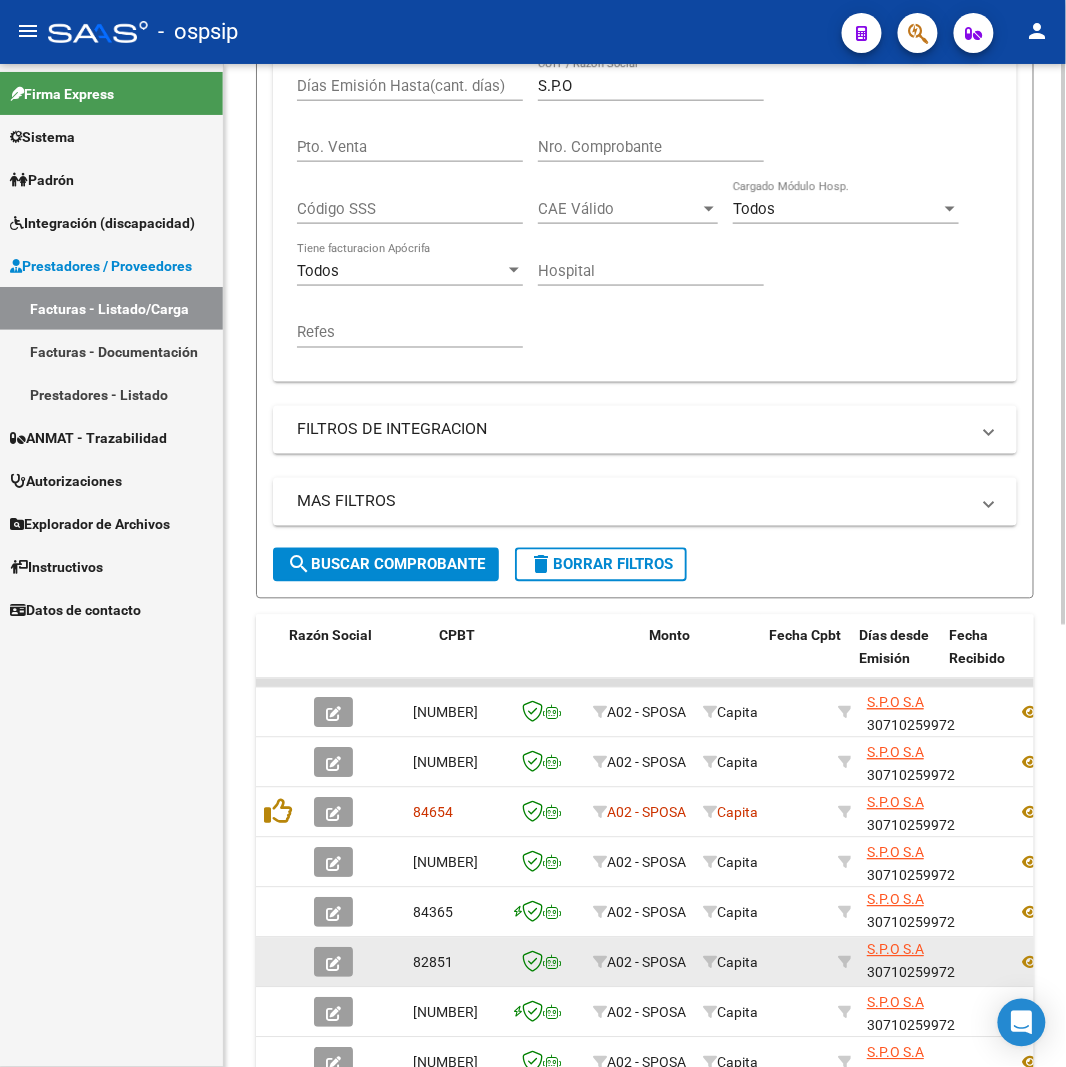 scroll, scrollTop: 792, scrollLeft: 0, axis: vertical 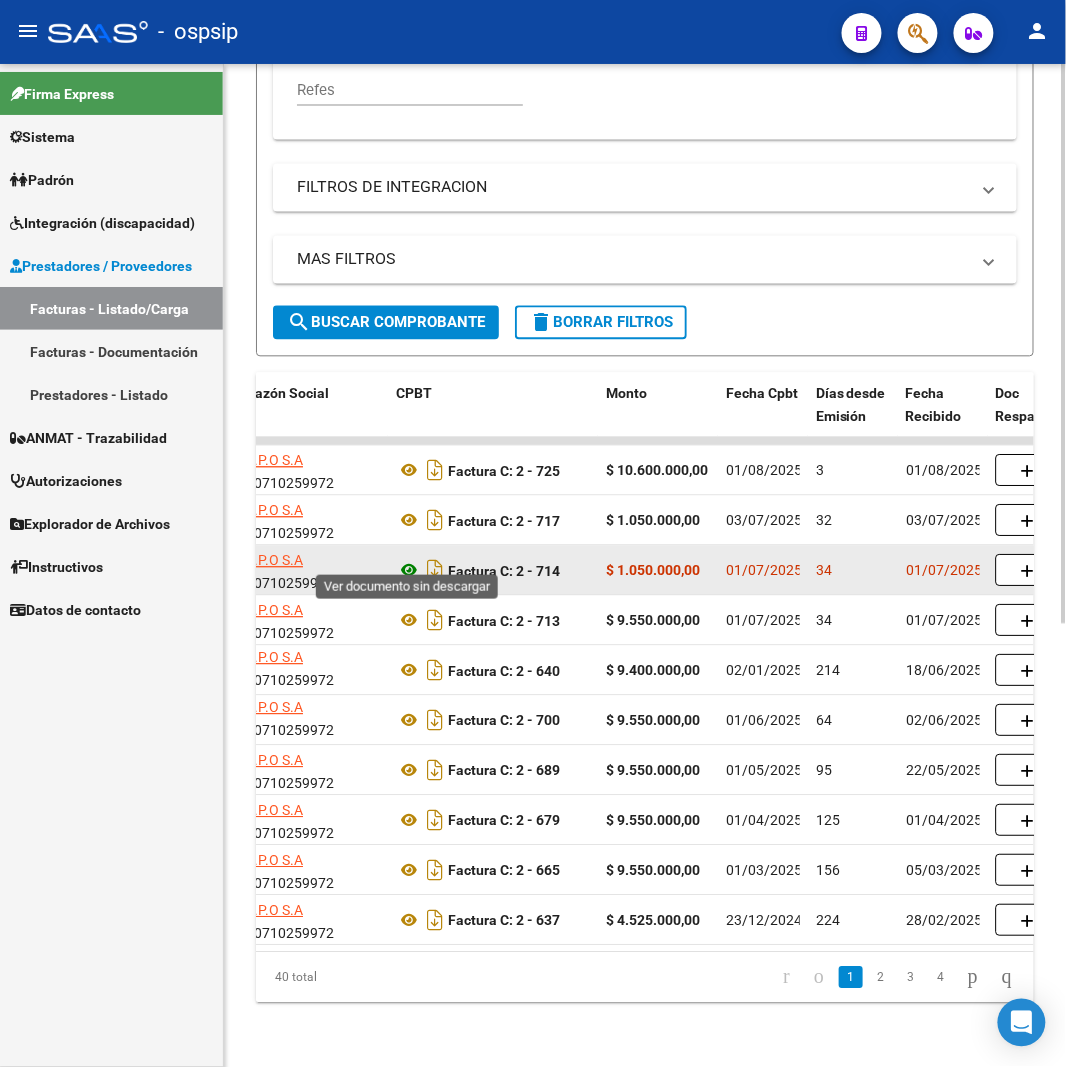 click 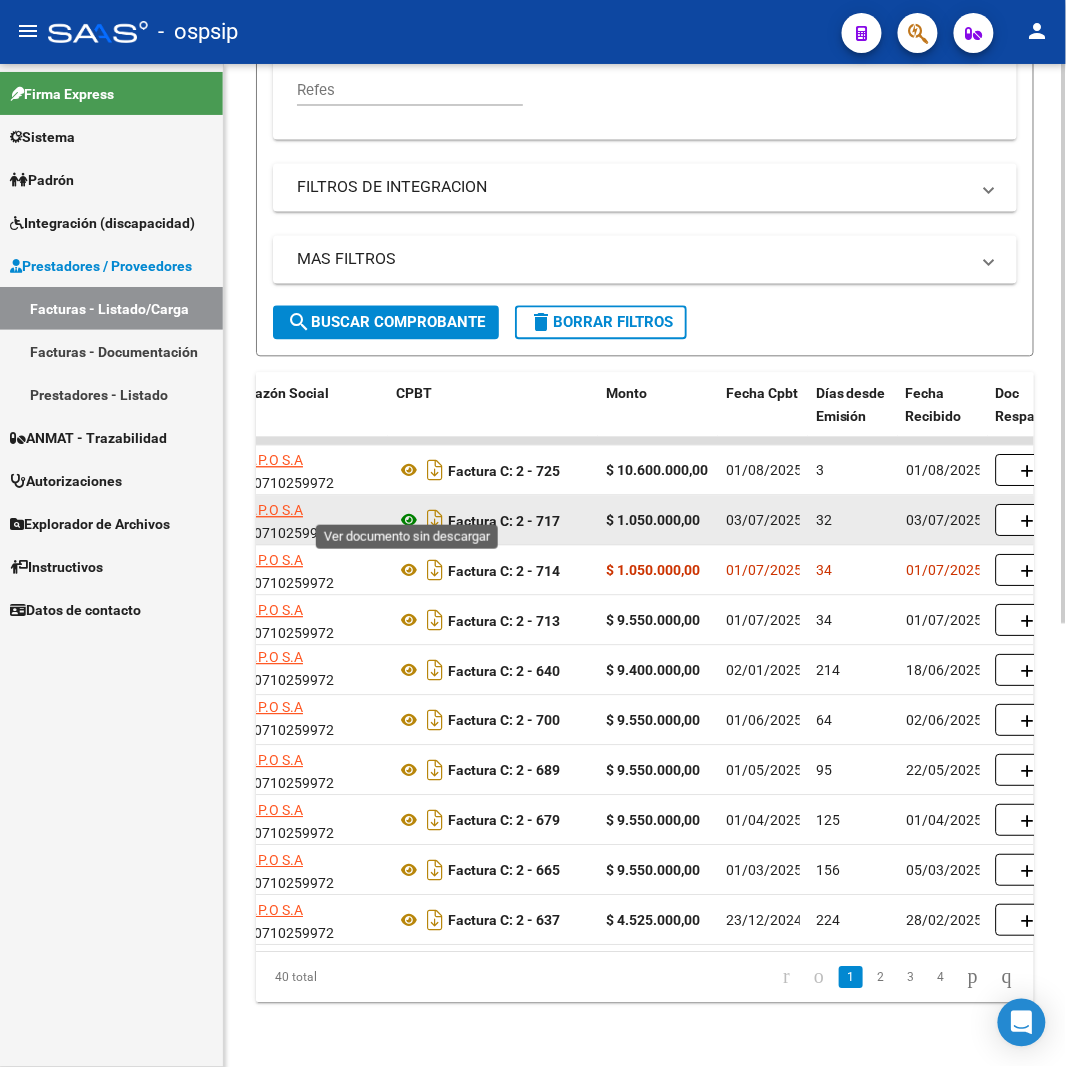 click 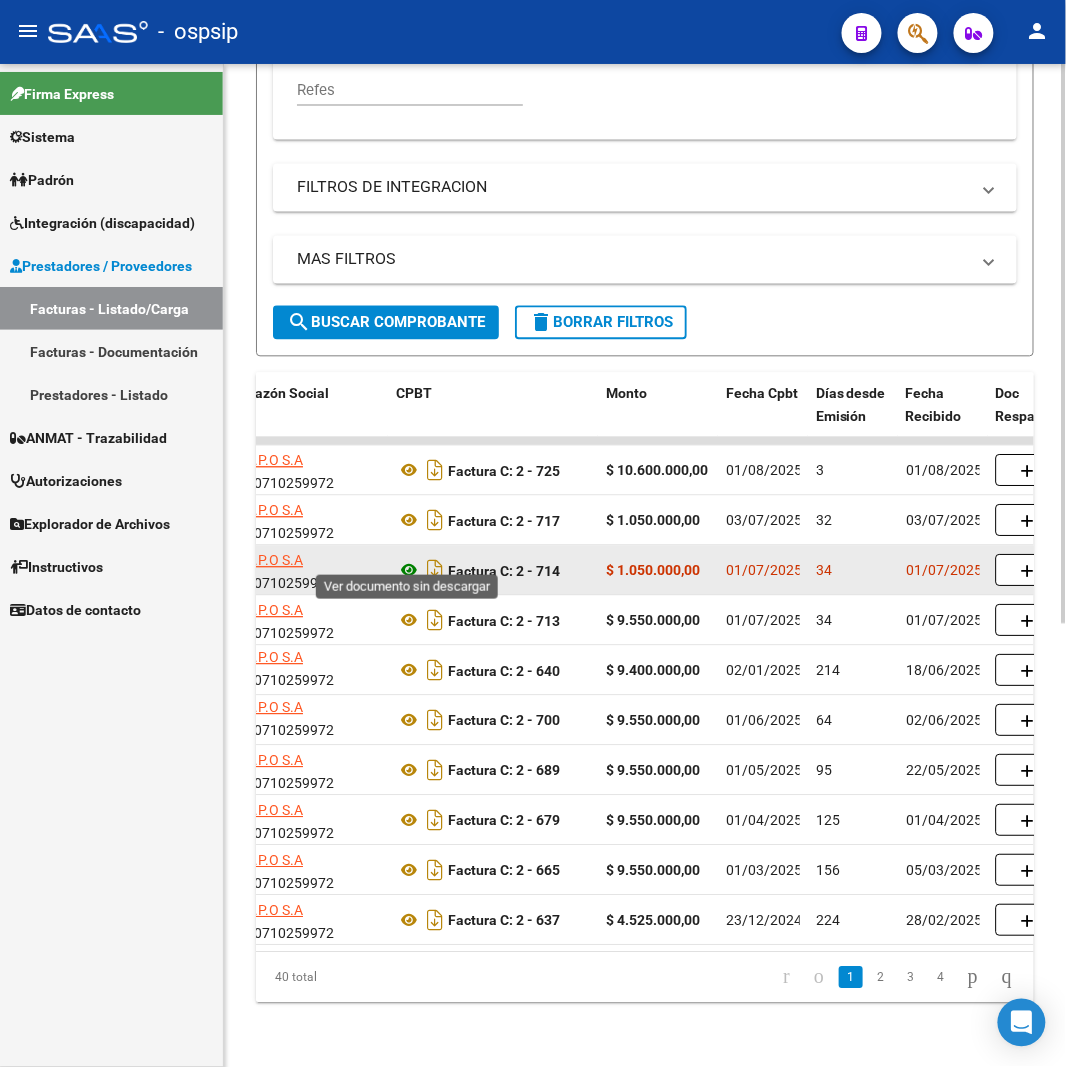 click 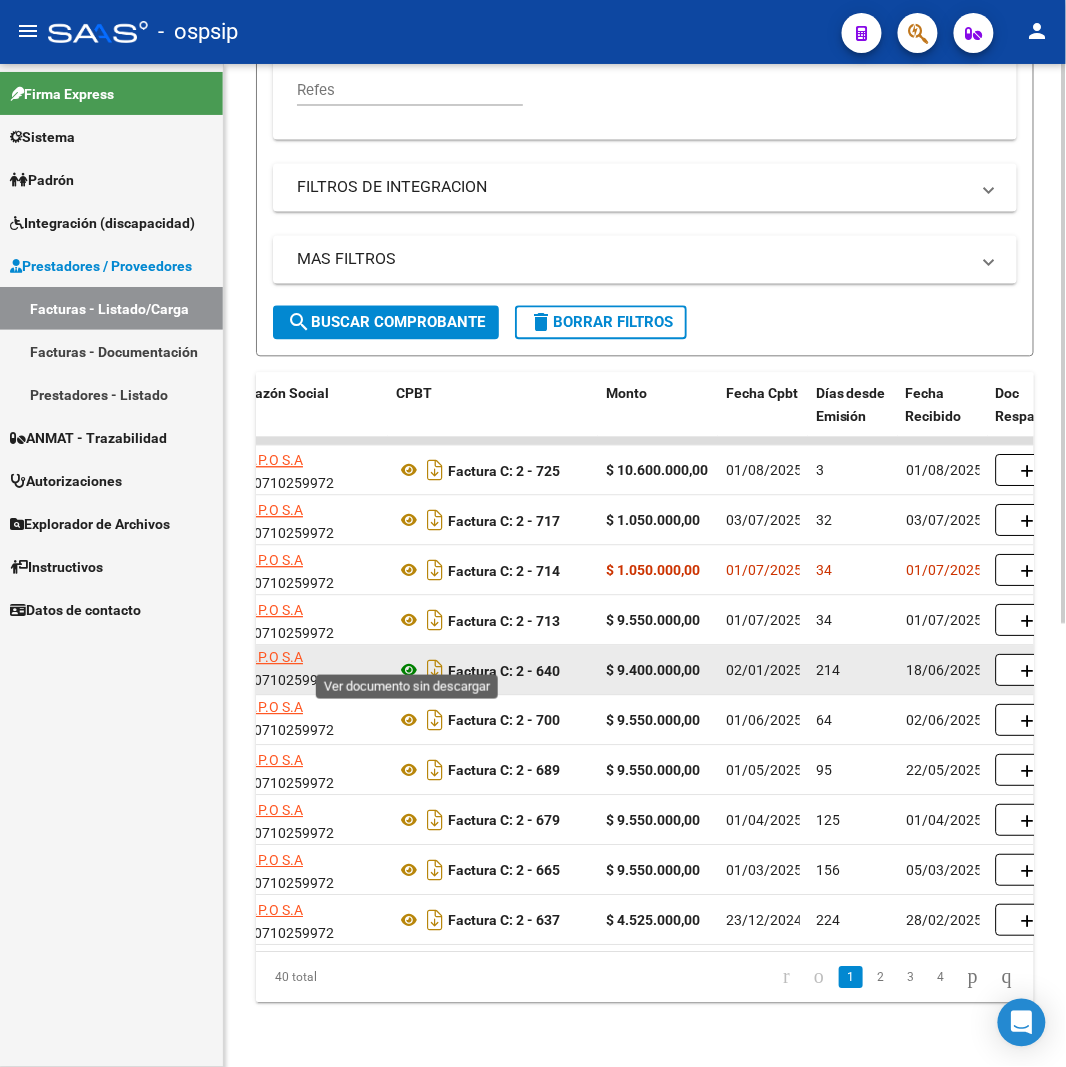 click 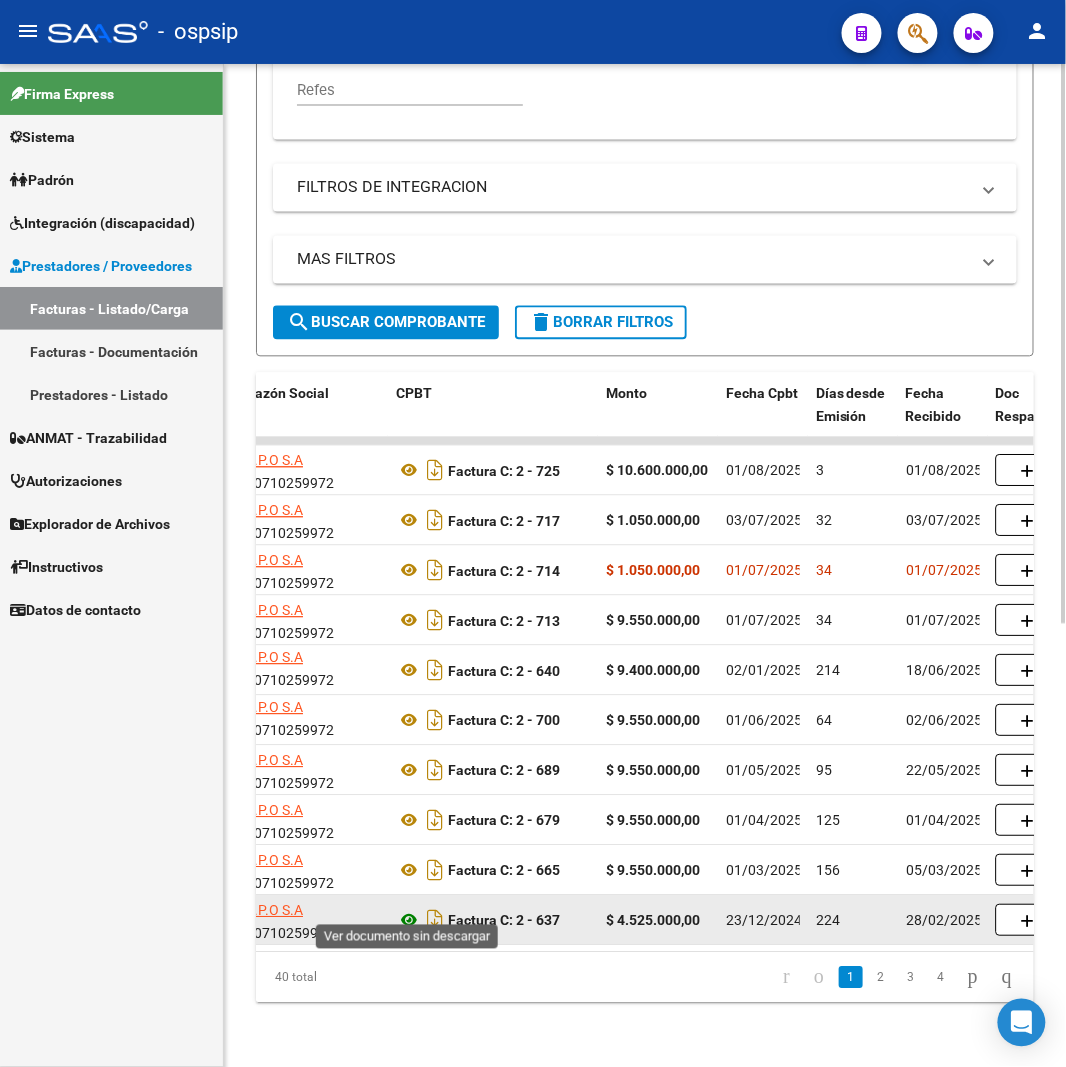 click 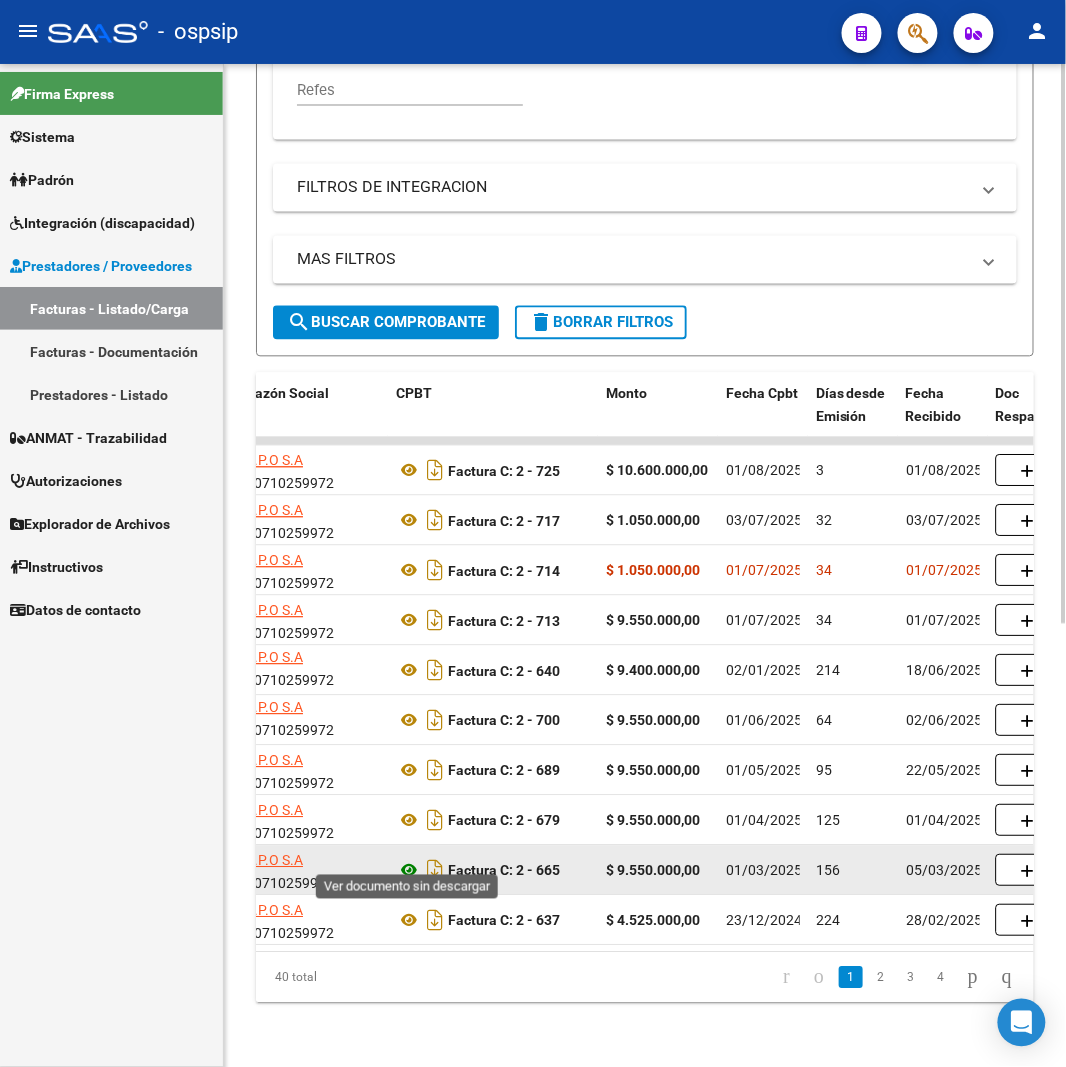 click 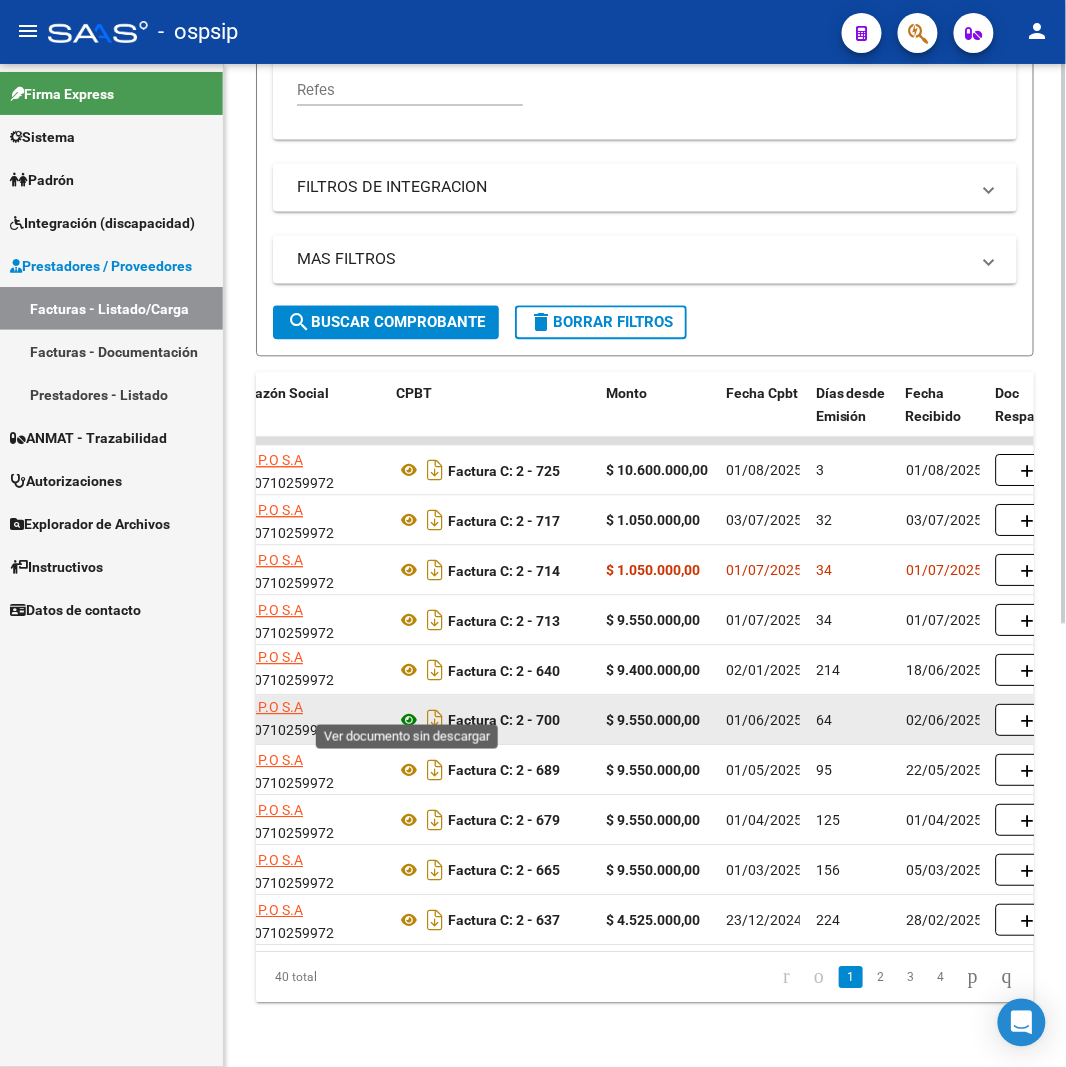 click 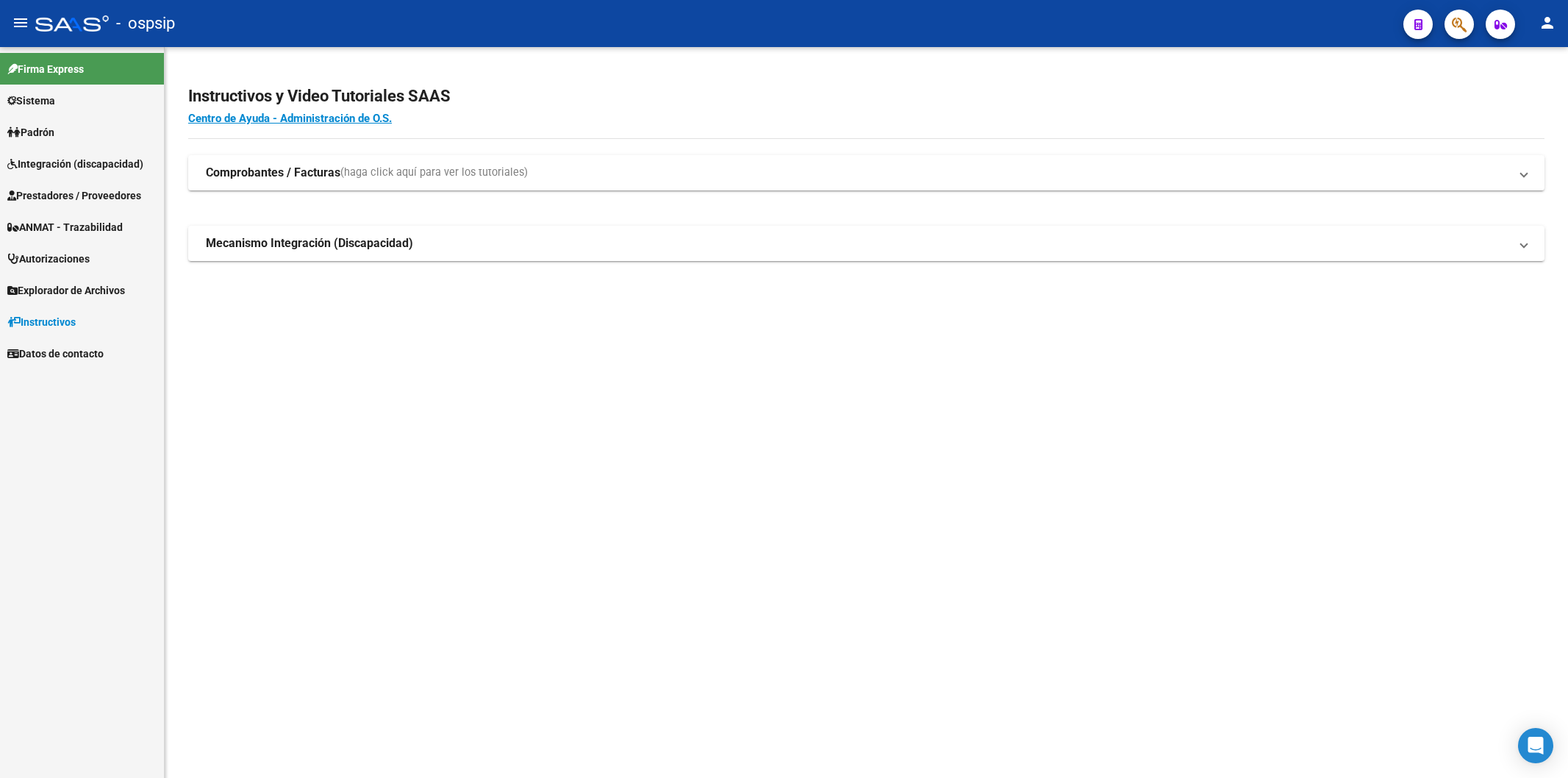 scroll, scrollTop: 0, scrollLeft: 0, axis: both 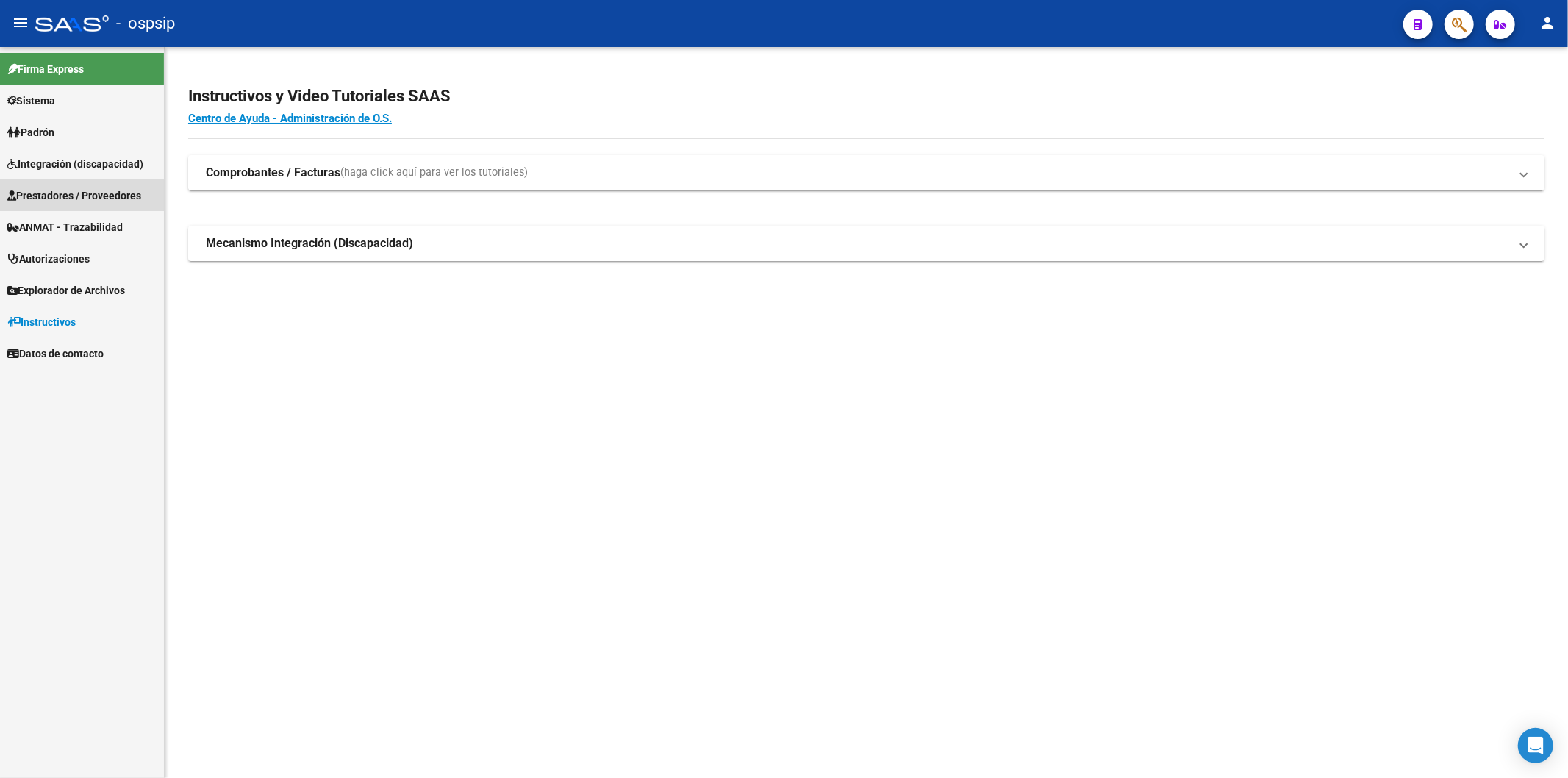 click on "Prestadores / Proveedores" at bounding box center (74, 196) 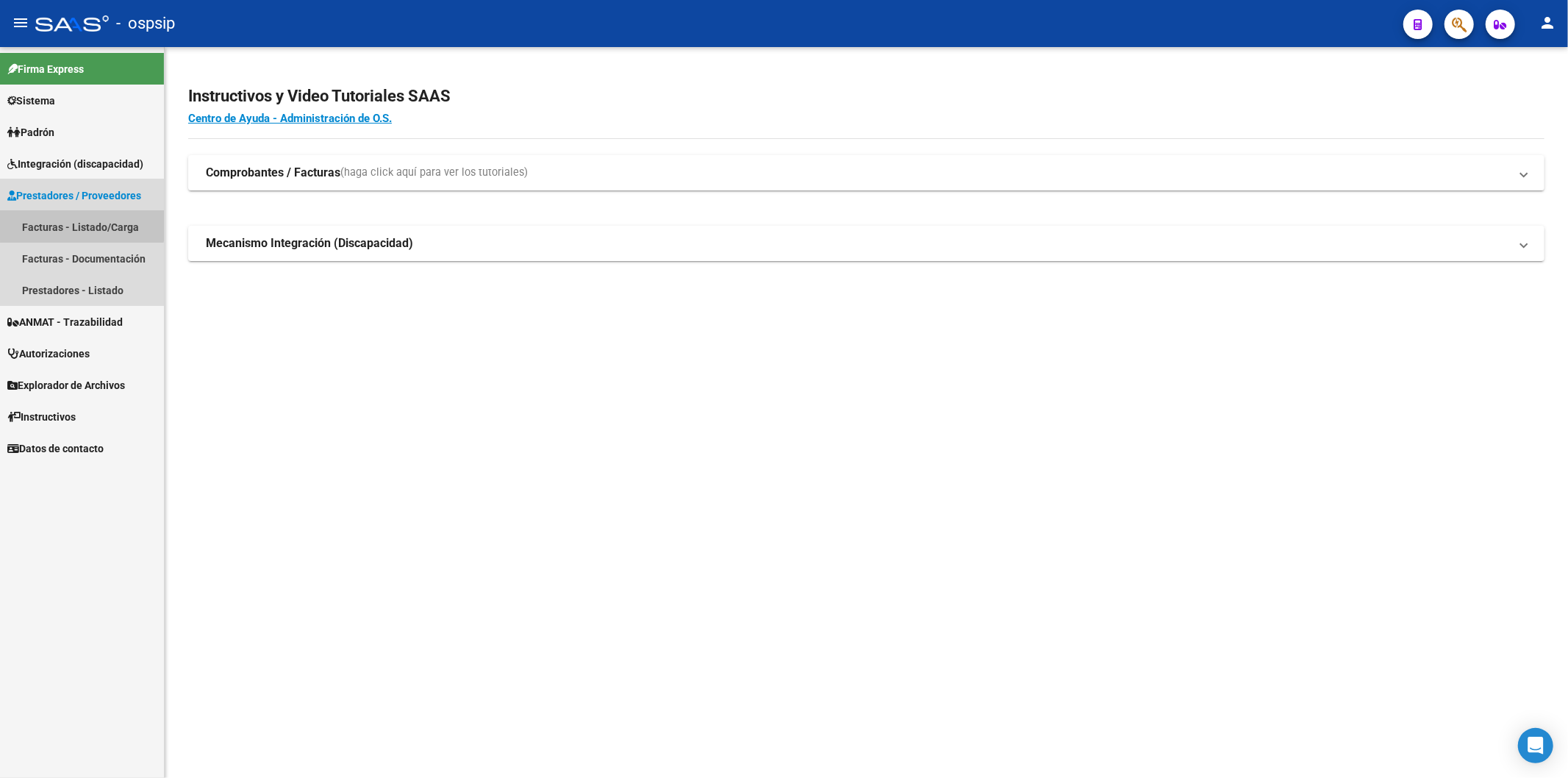 click on "Facturas - Listado/Carga" at bounding box center (82, 226) 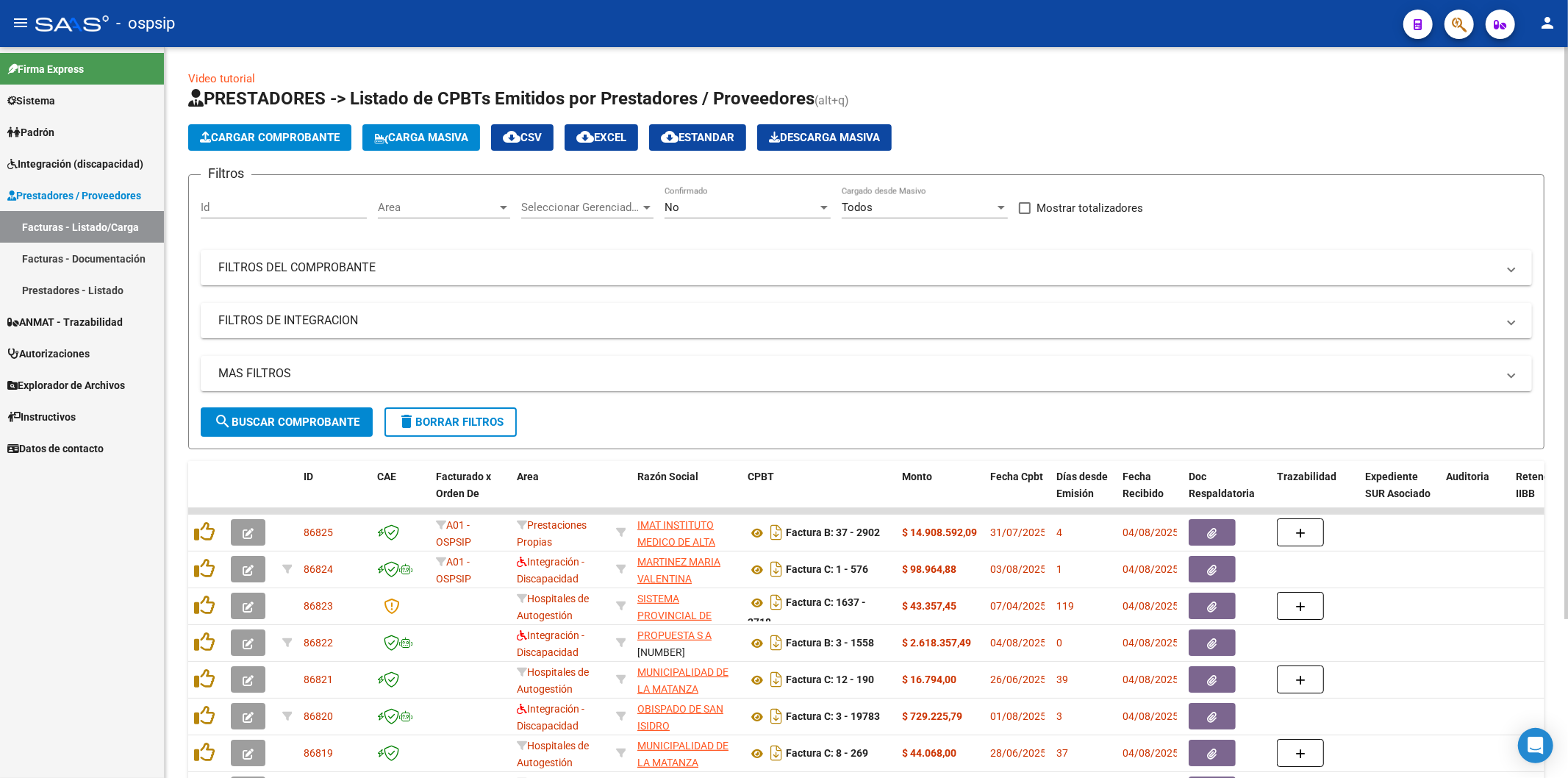 click on "No Confirmado" 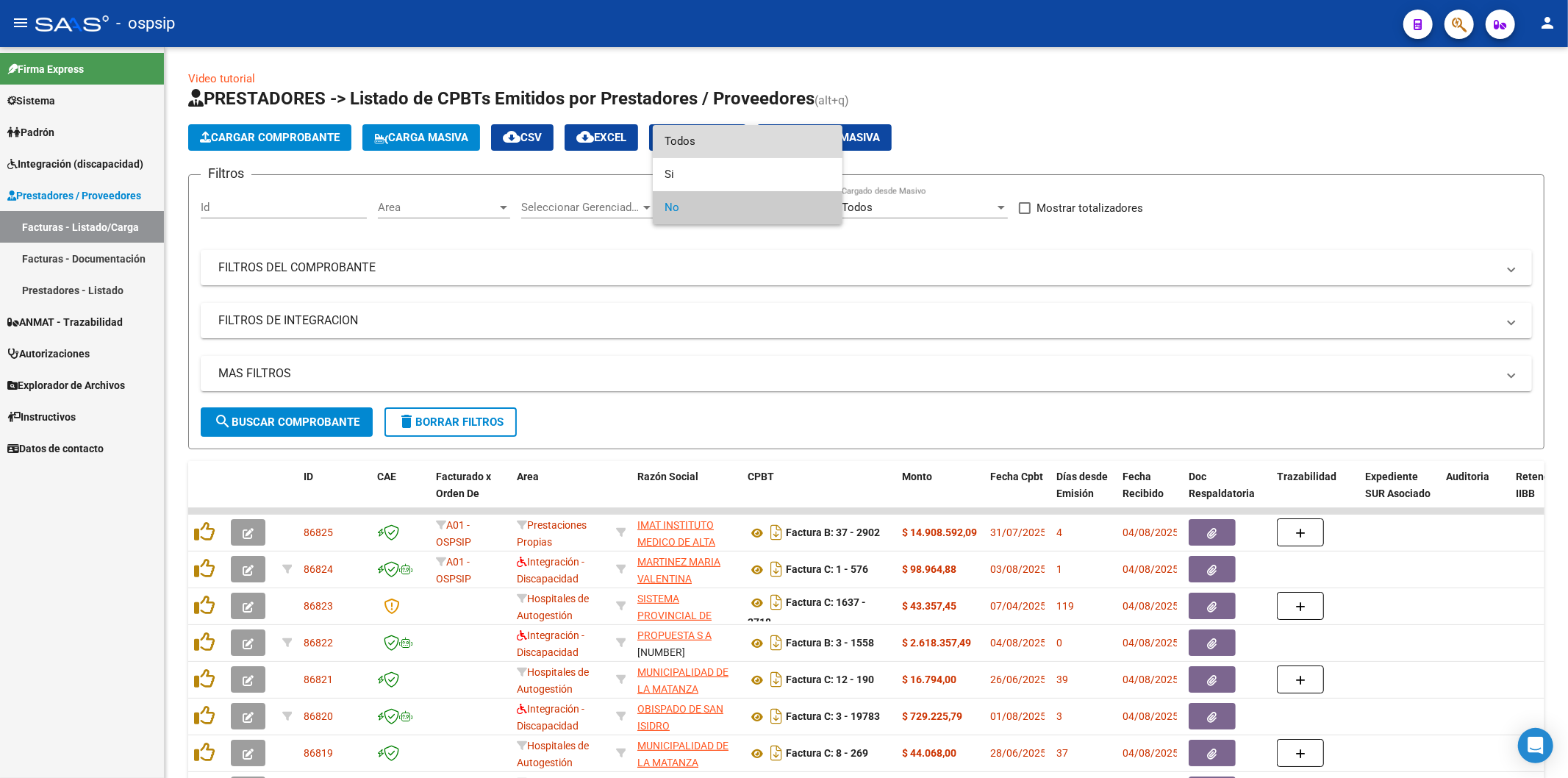 click on "Todos" at bounding box center (748, 141) 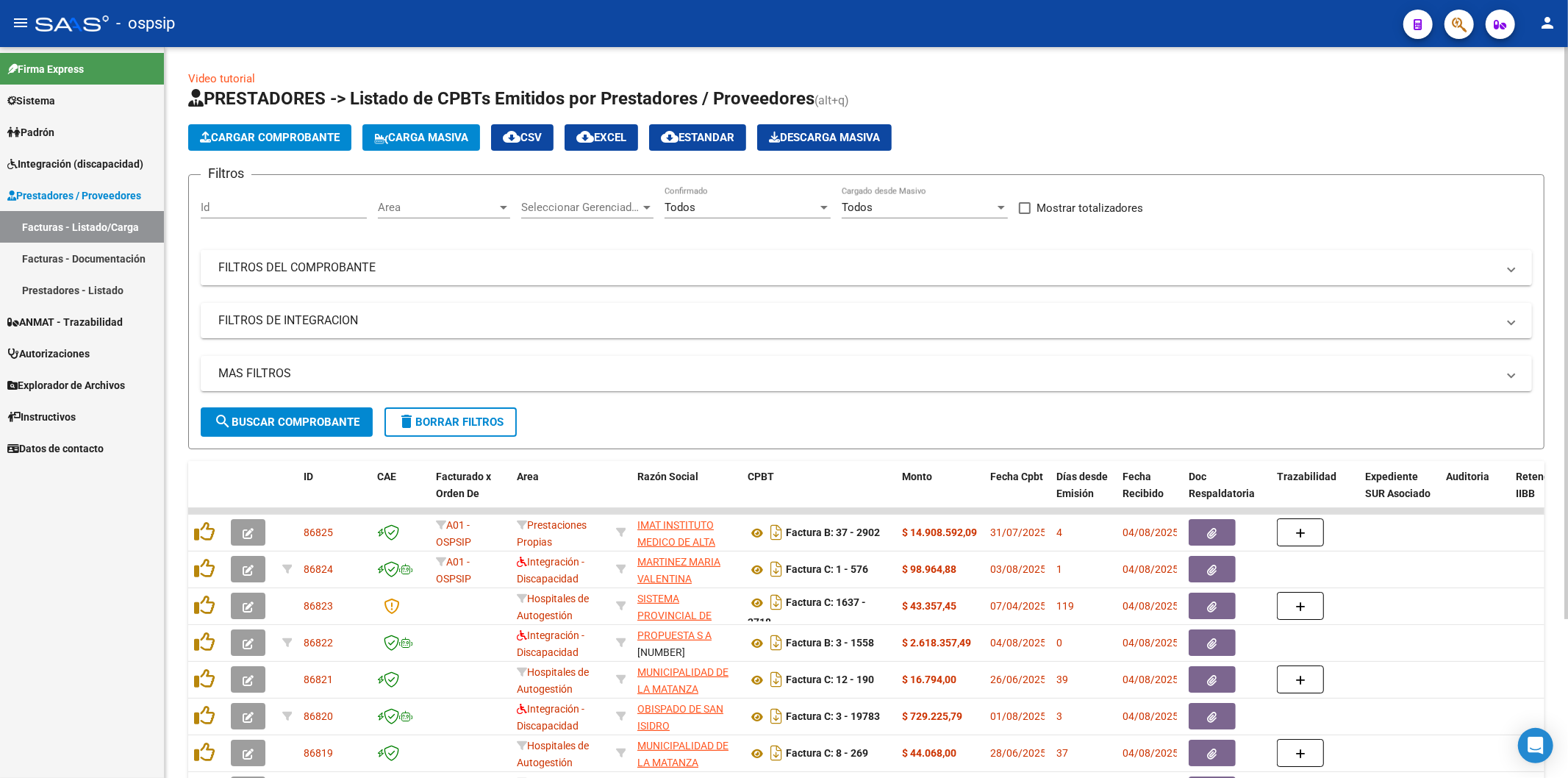 click on "FILTROS DEL COMPROBANTE" at bounding box center [857, 268] 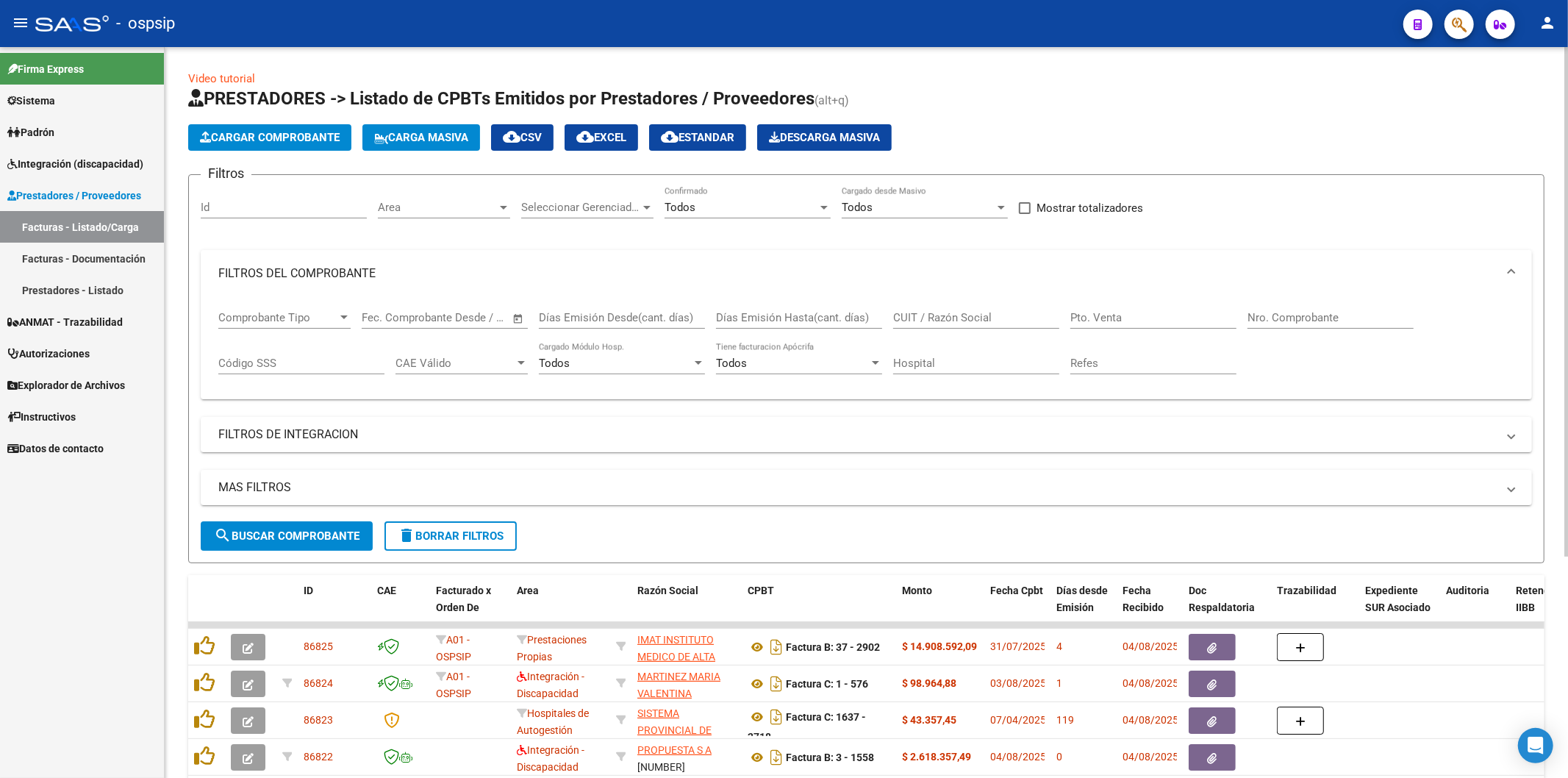 click on "CUIT / Razón Social" at bounding box center [976, 318] 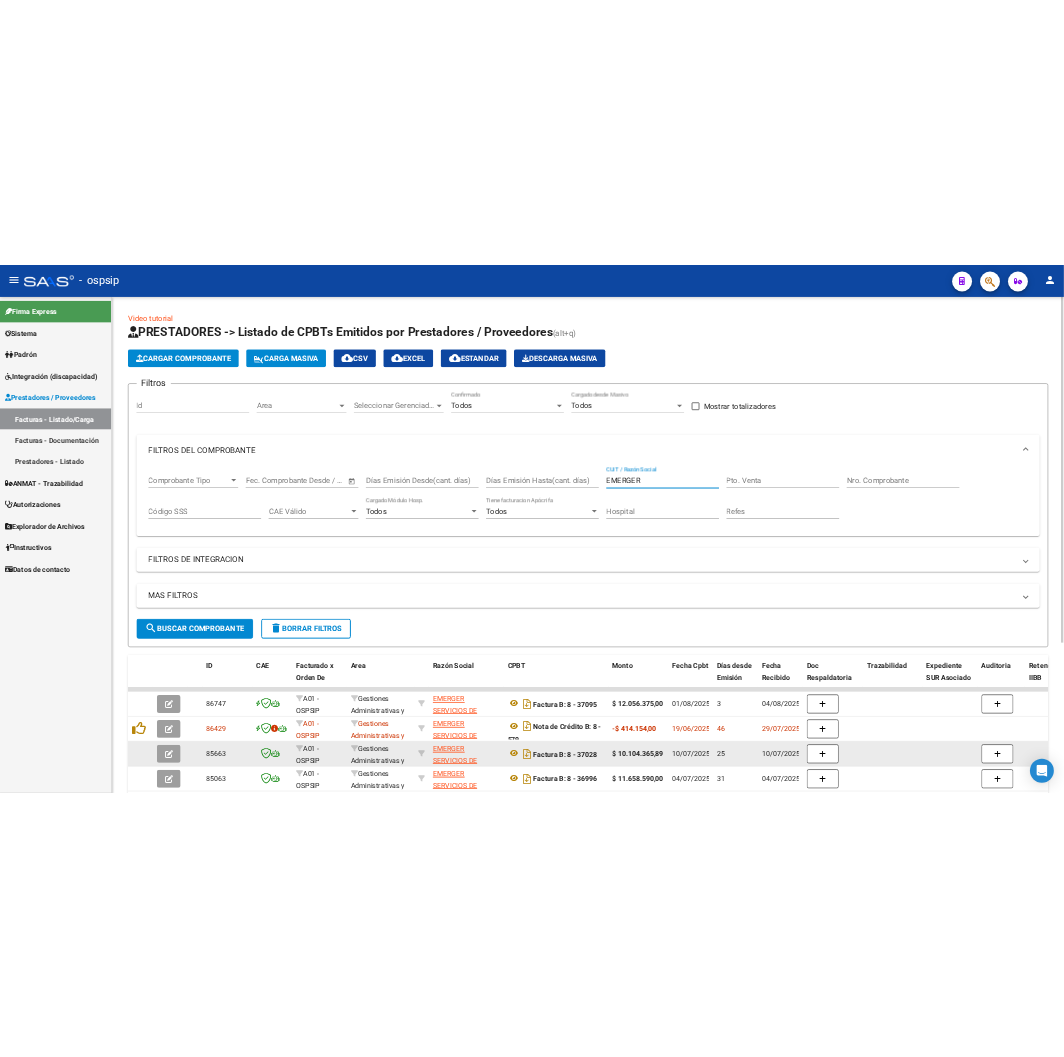 scroll, scrollTop: 222, scrollLeft: 0, axis: vertical 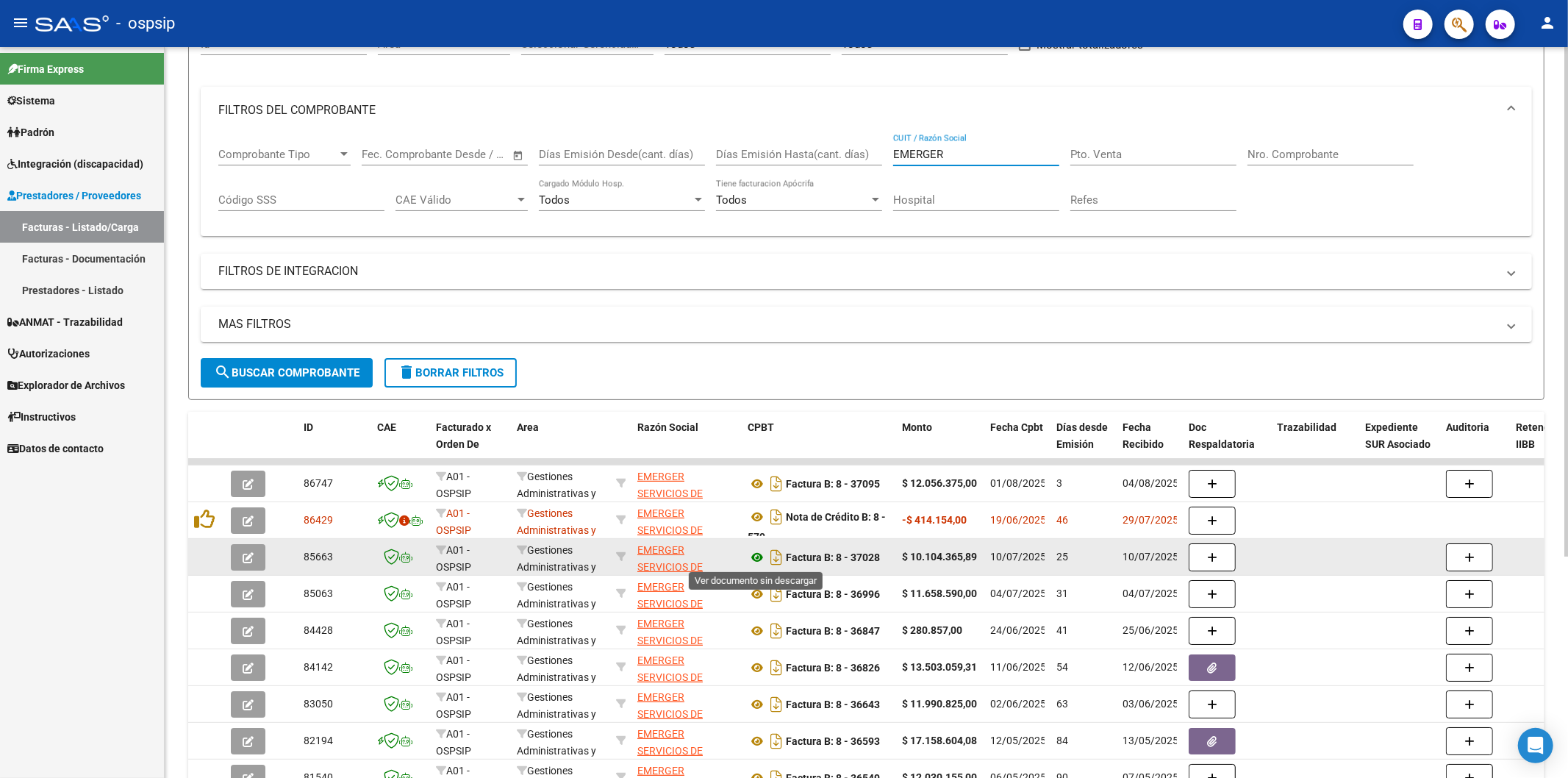 type on "EMERGER" 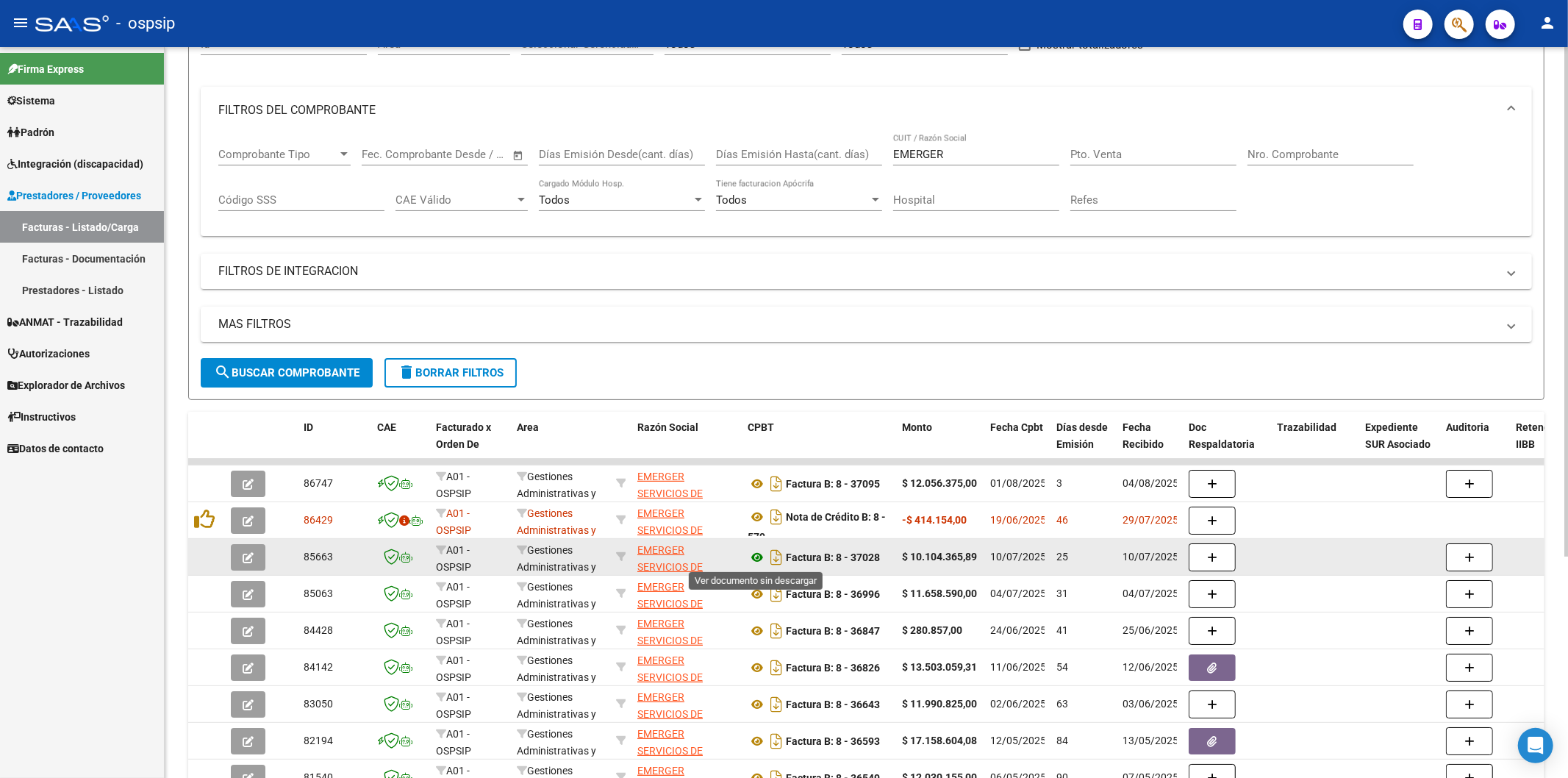 click 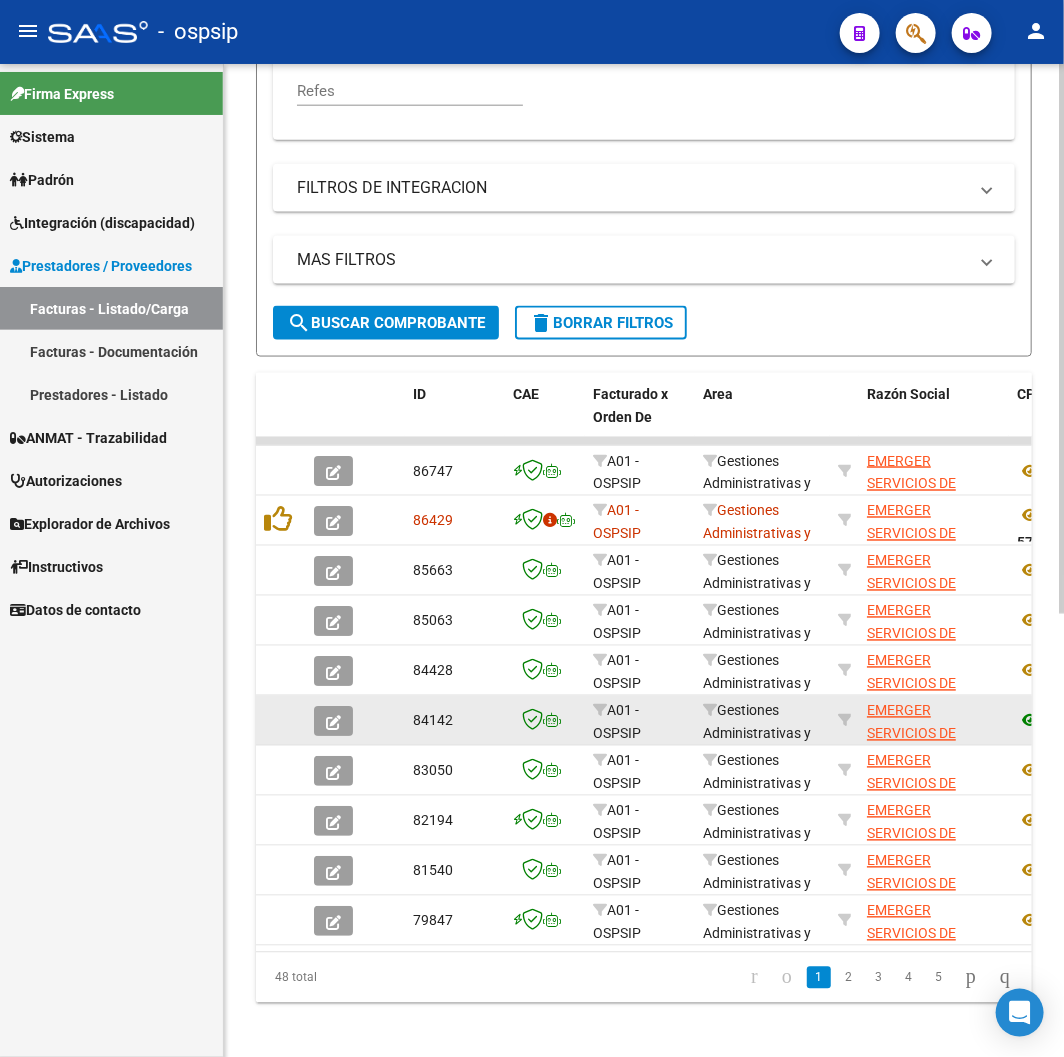 scroll, scrollTop: 802, scrollLeft: 0, axis: vertical 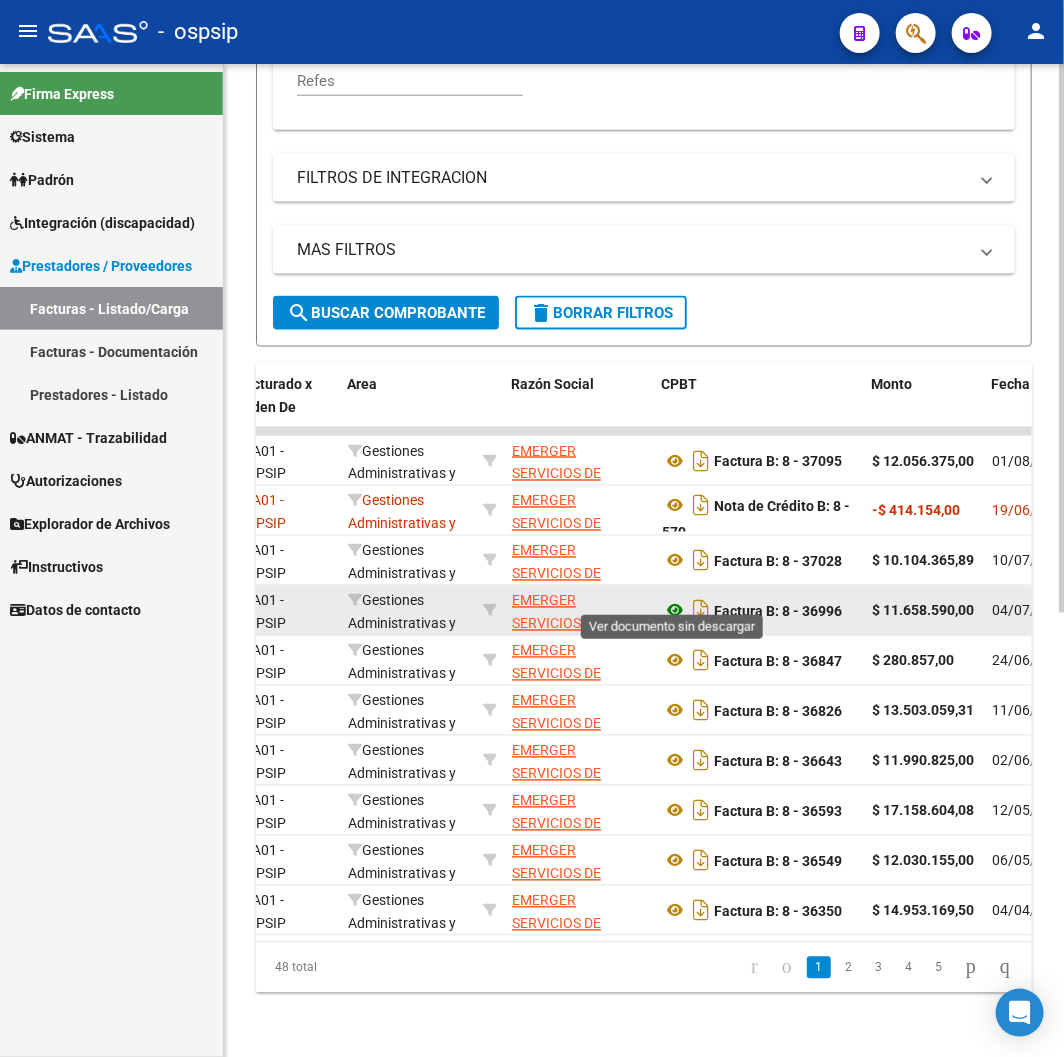 click 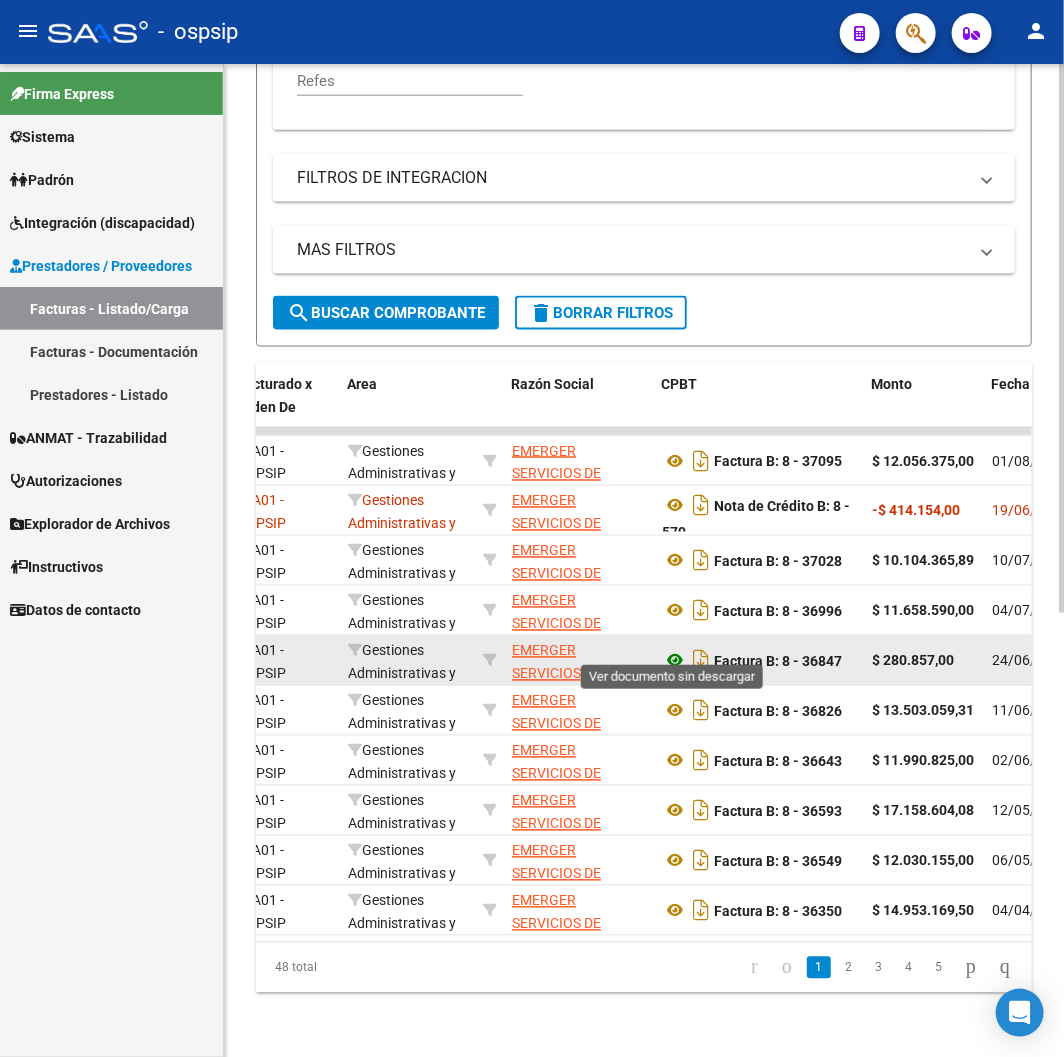 click 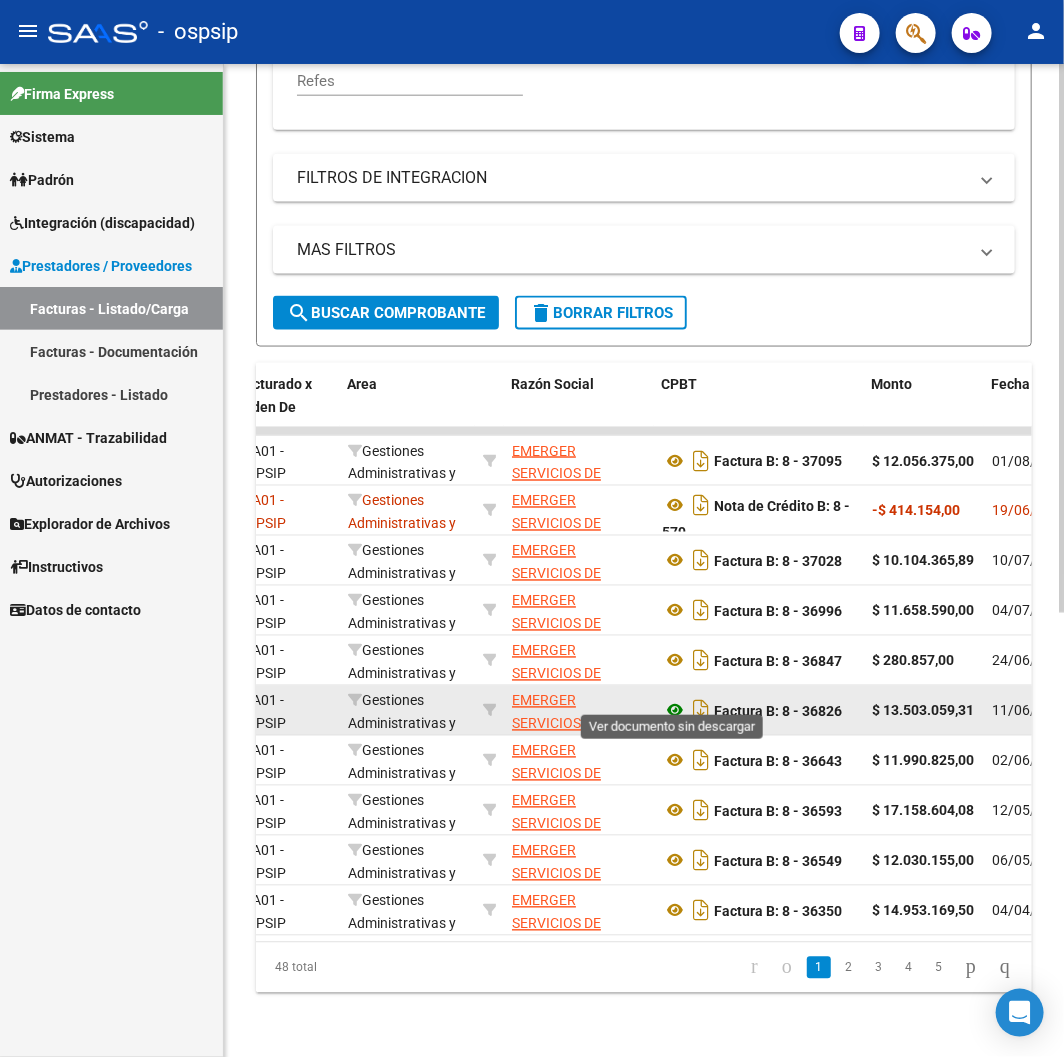 click 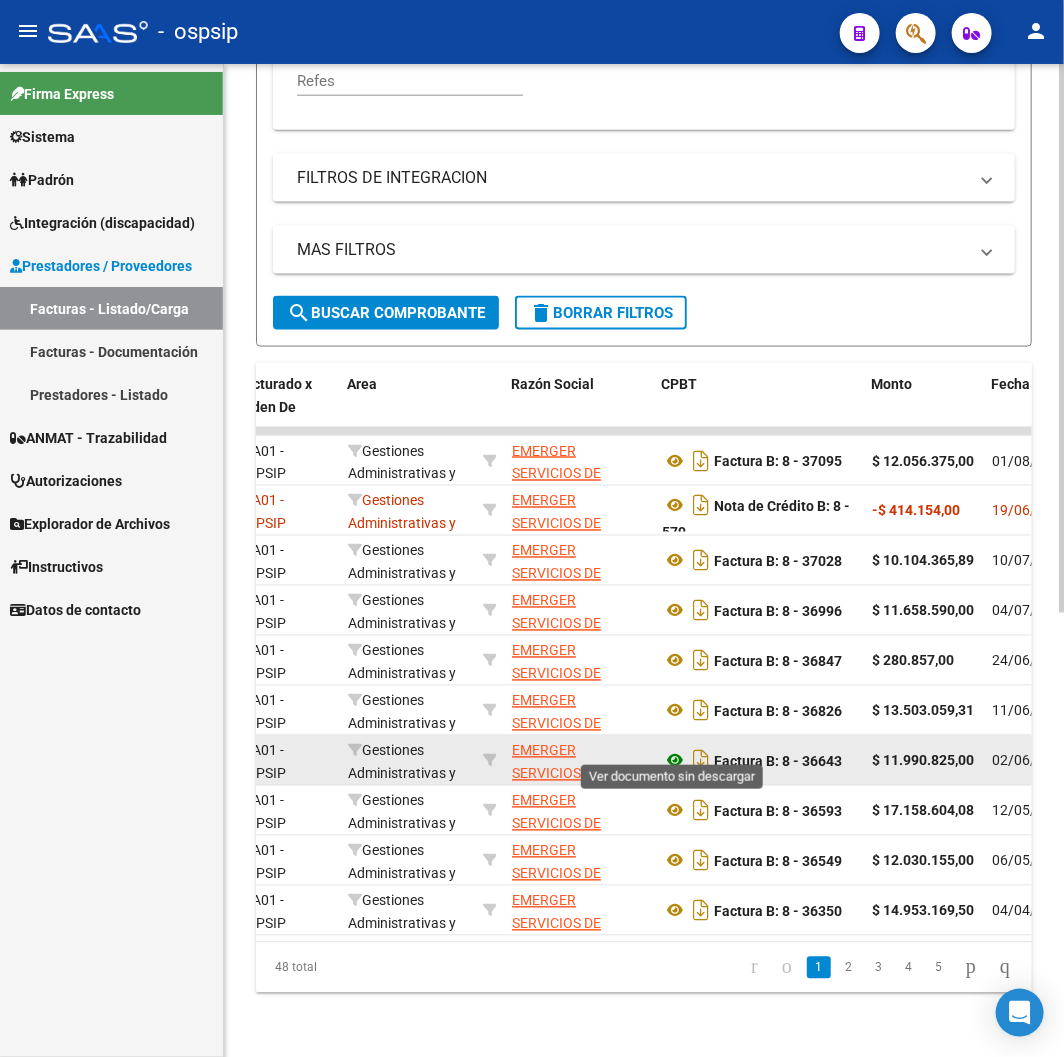 click 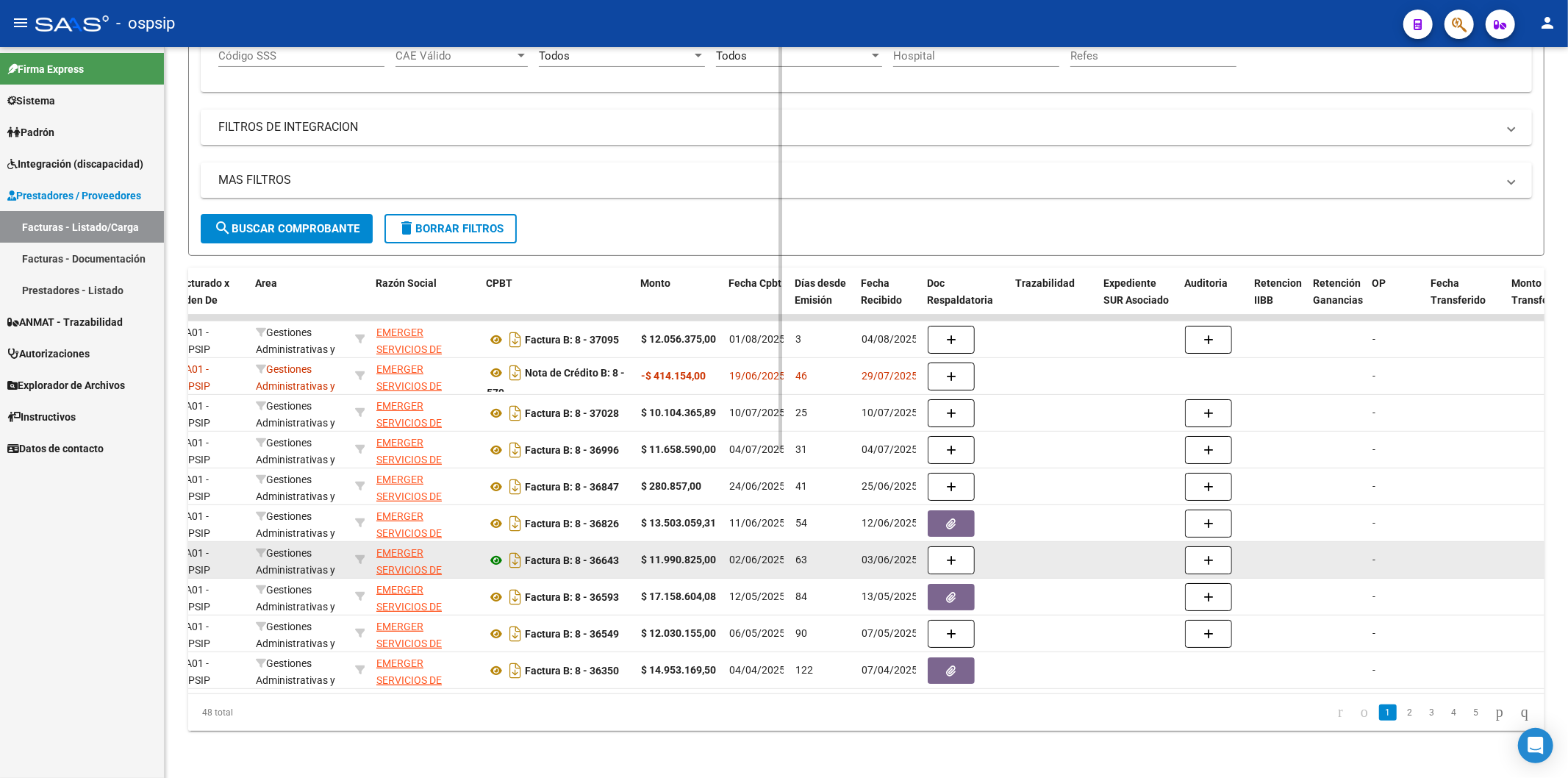 scroll, scrollTop: 316, scrollLeft: 0, axis: vertical 